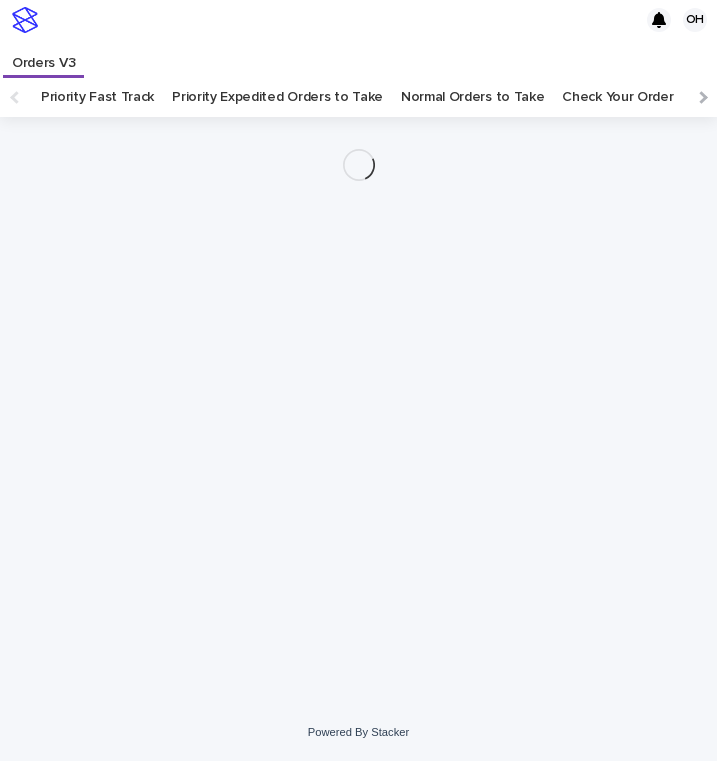 scroll, scrollTop: 0, scrollLeft: 0, axis: both 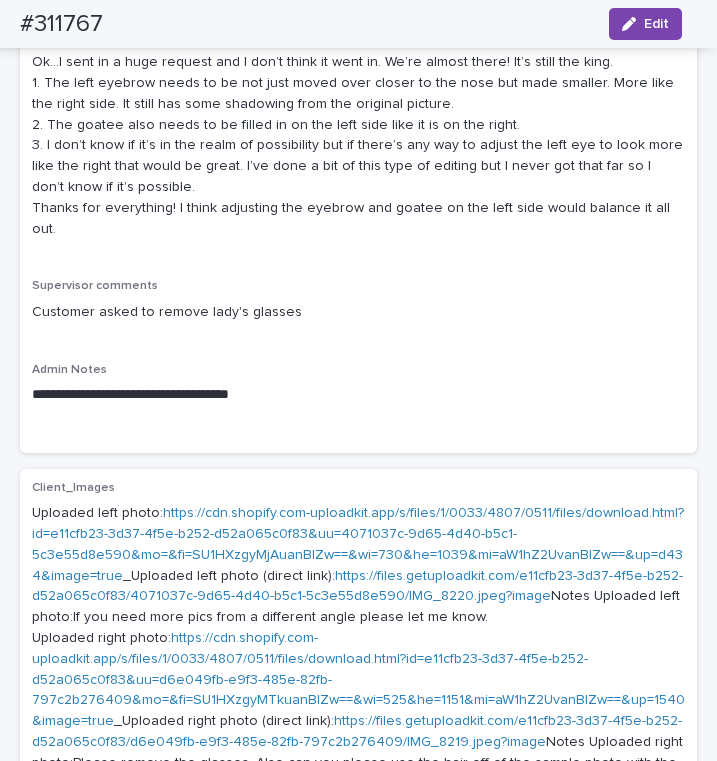 click on "https://cdn.shopify.com-uploadkit.app/s/files/1/0033/4807/0511/files/download.html?id=e11cfb23-3d37-4f5e-b252-d52a065c0f83&uu=4071037c-9d65-4d40-b5c1-5c3e55d8e590&mo=&fi=SU1HXzgyMjAuanBlZw==&wi=730&he=1039&mi=aW1hZ2UvanBlZw==&up=d434&image=true" at bounding box center [358, 544] 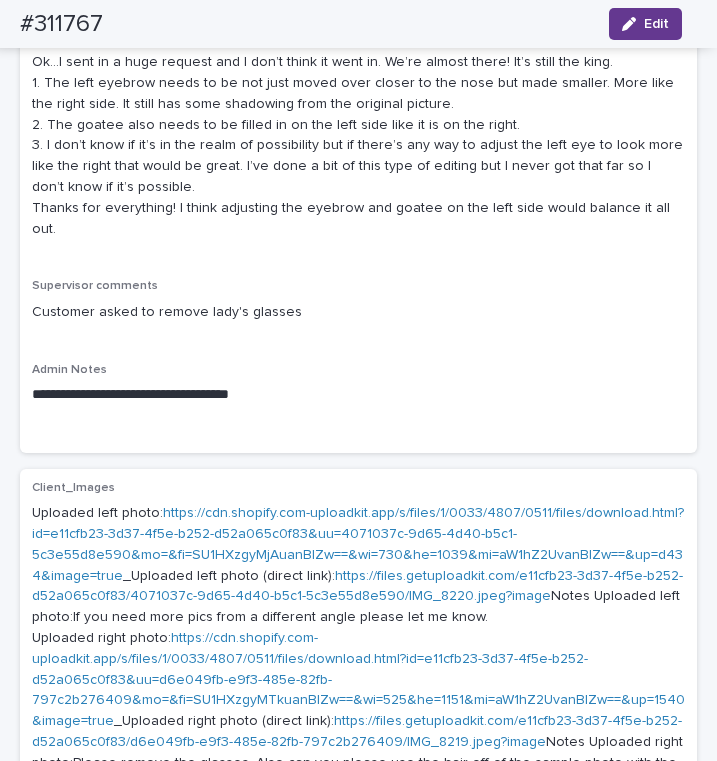click on "Edit" at bounding box center (645, 24) 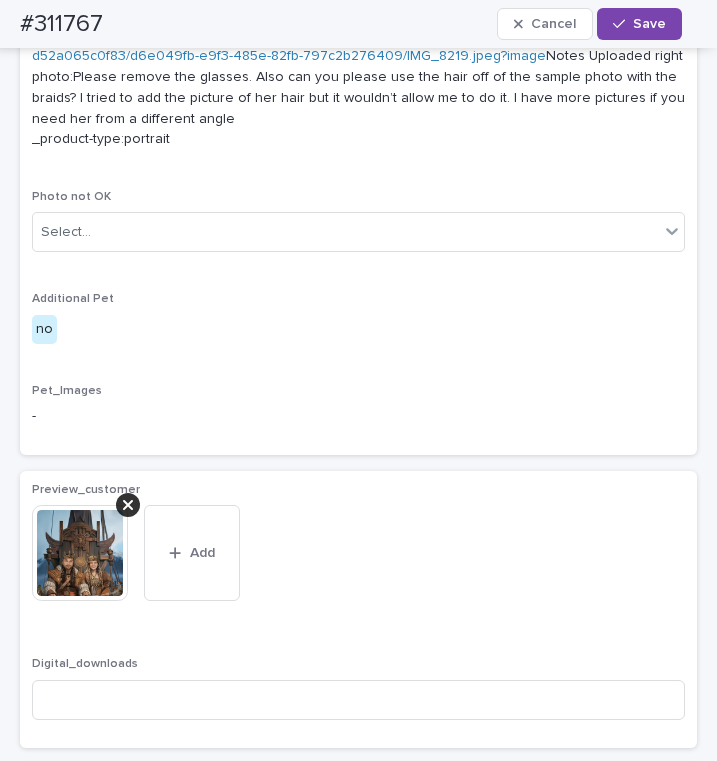 scroll, scrollTop: 1944, scrollLeft: 0, axis: vertical 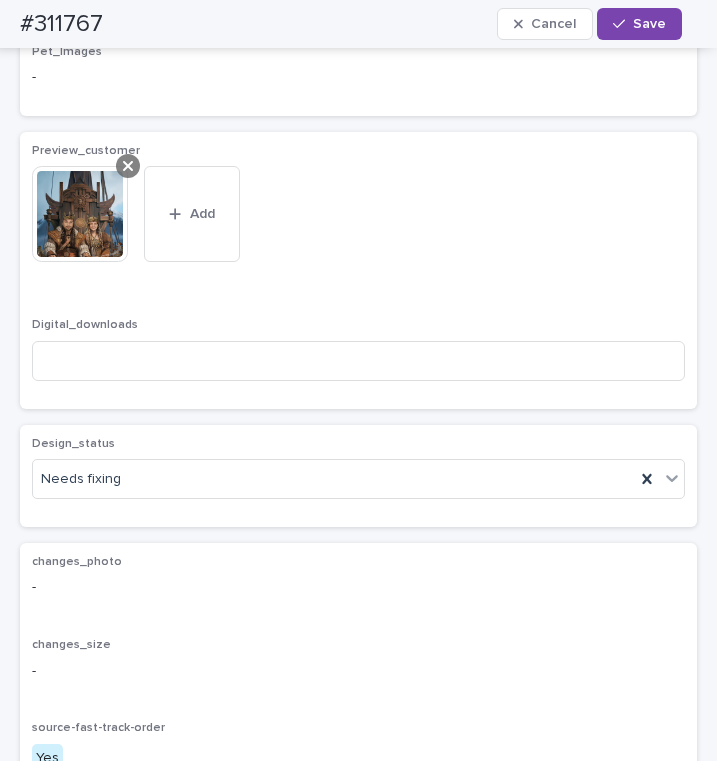 click at bounding box center [128, 166] 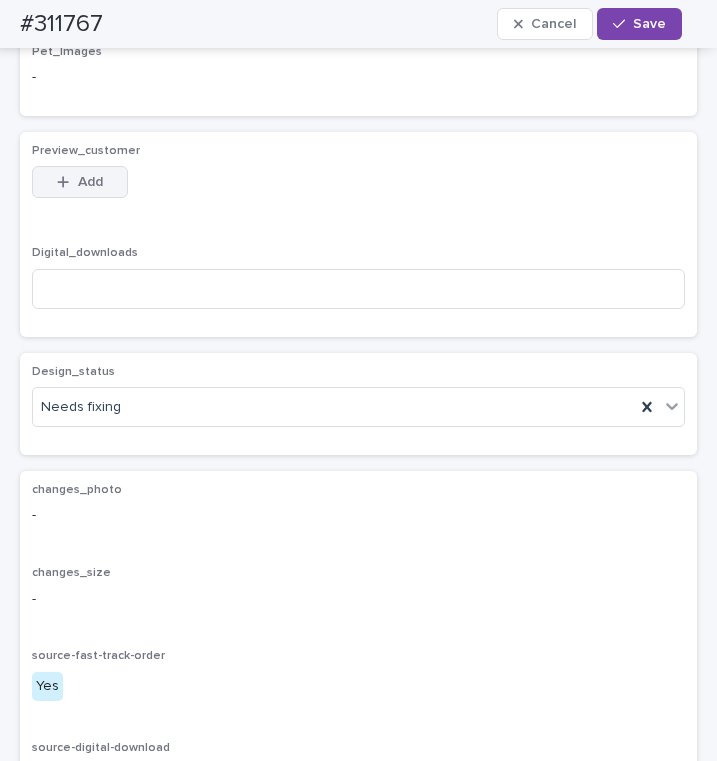 click at bounding box center [67, 182] 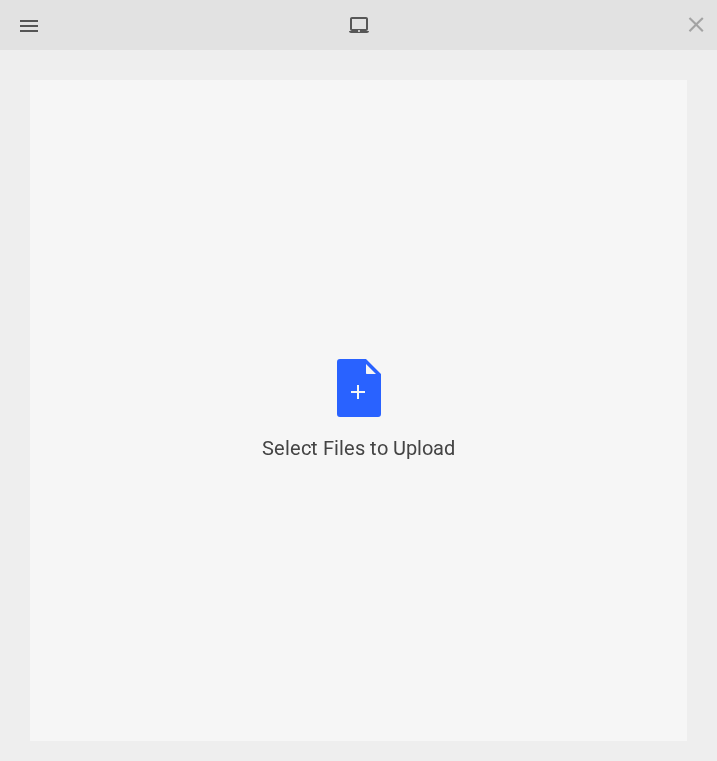 click on "Select Files to Upload
or Drag and Drop, Copy and Paste Files" at bounding box center [358, 410] 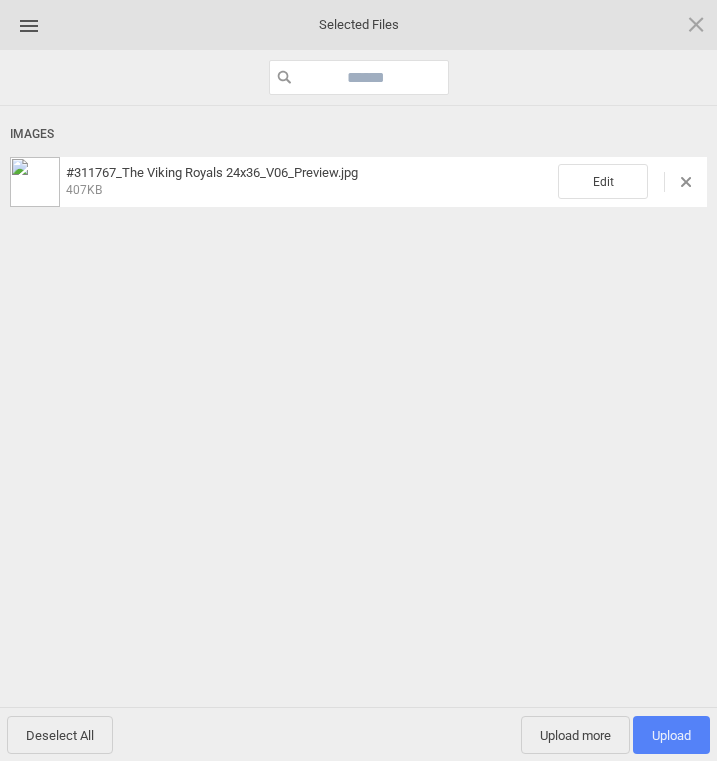 click on "Upload
1" at bounding box center [671, 735] 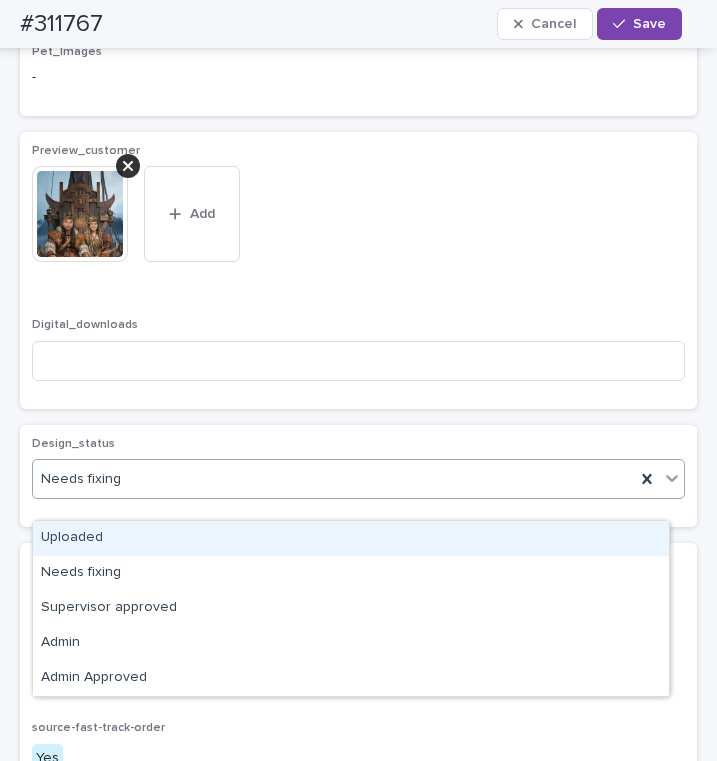 click on "Needs fixing" at bounding box center [334, 479] 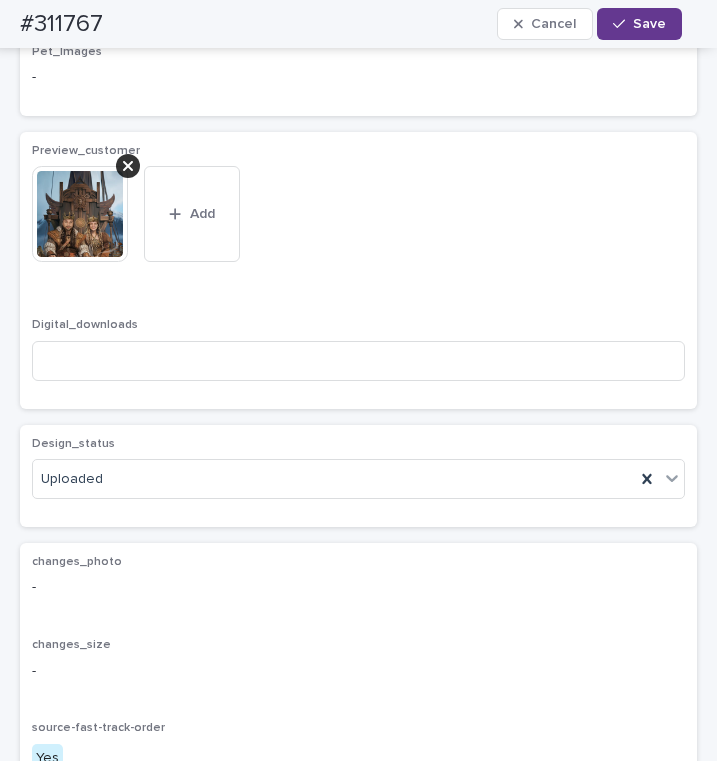 click on "Save" at bounding box center [639, 24] 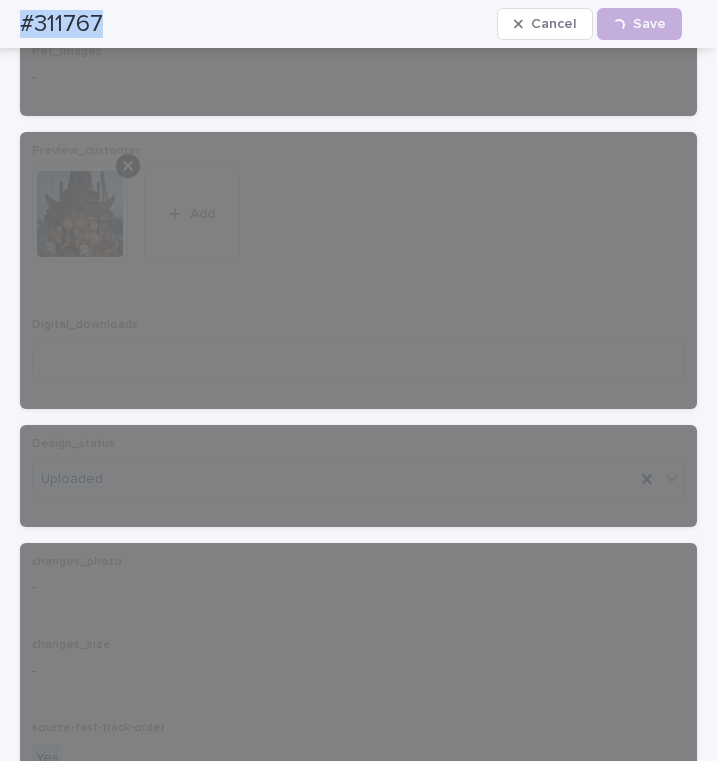 drag, startPoint x: 89, startPoint y: 15, endPoint x: 67, endPoint y: 15, distance: 22 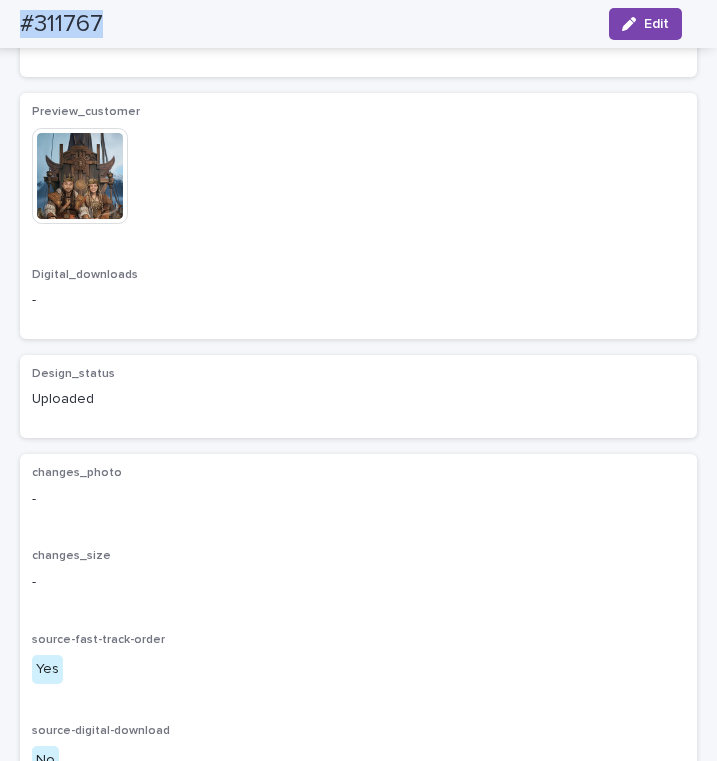 copy on "#311767" 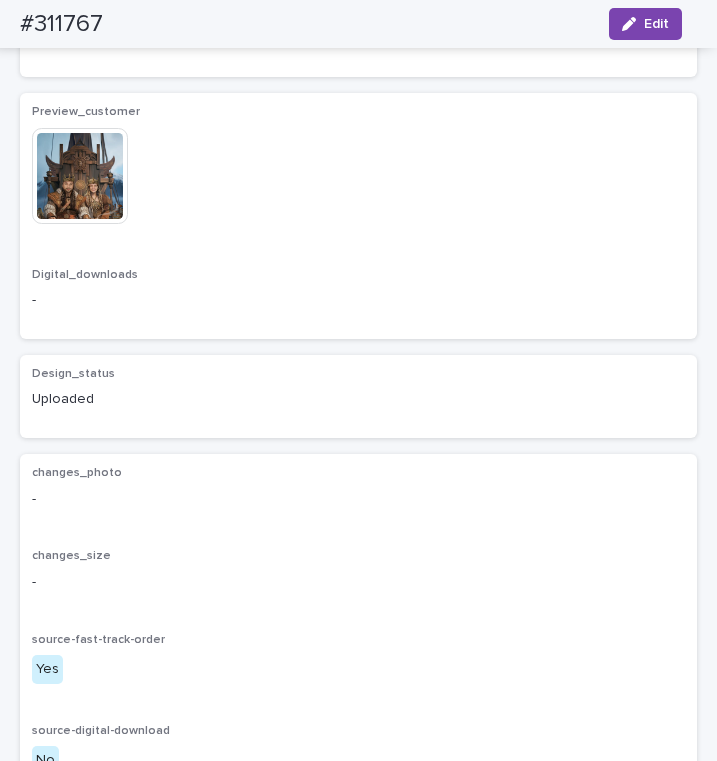 click on "This file cannot be opened Download File" at bounding box center [358, 178] 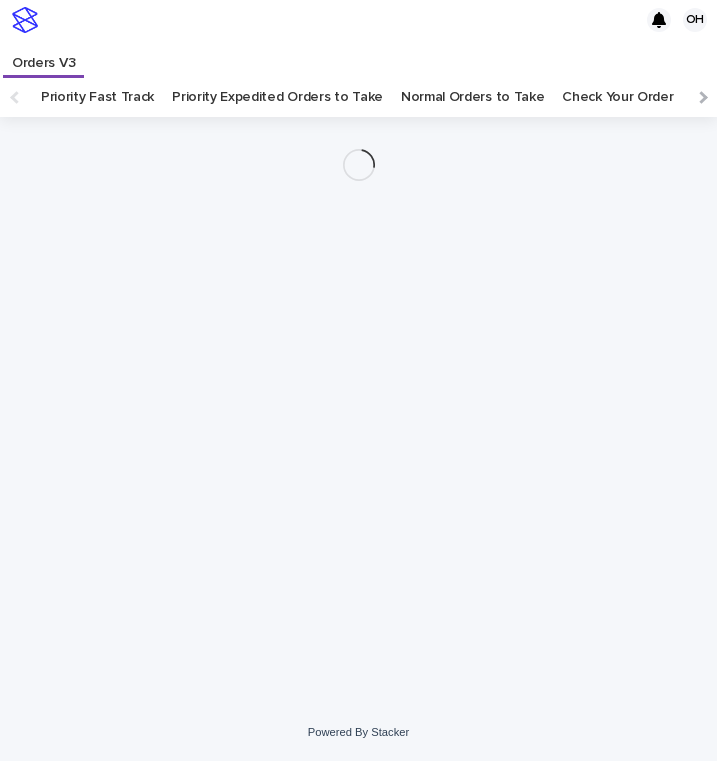 scroll, scrollTop: 0, scrollLeft: 0, axis: both 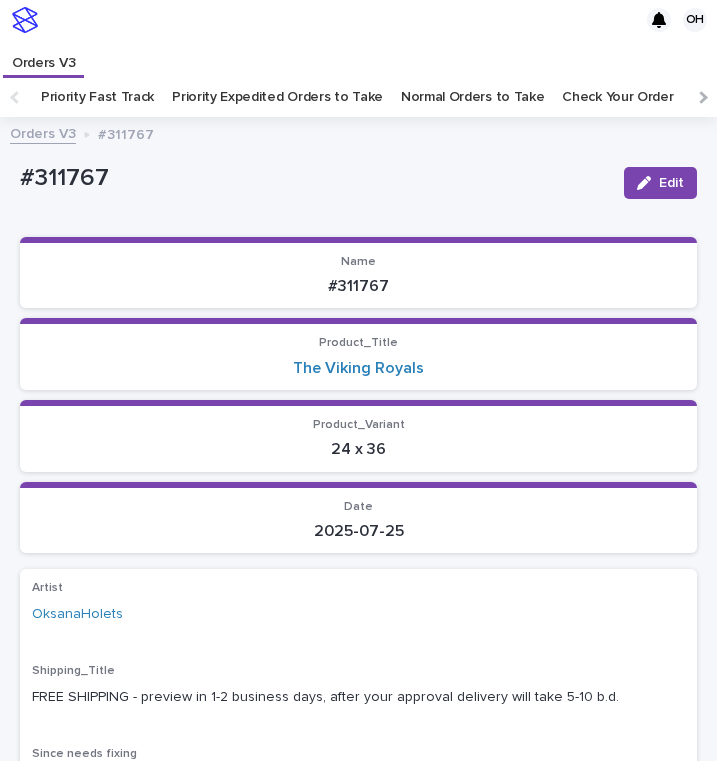 click on "Check Your Order" at bounding box center (617, 97) 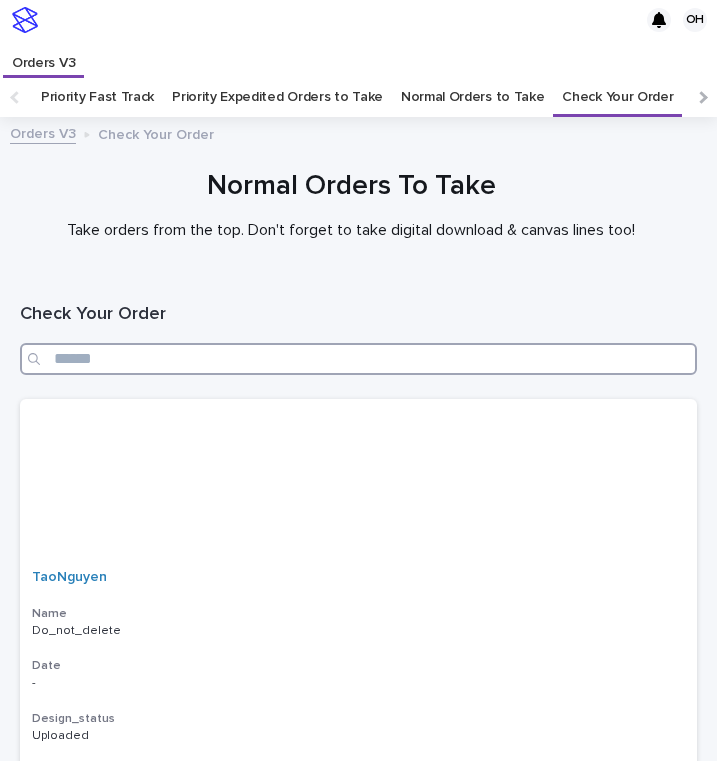 click at bounding box center [358, 359] 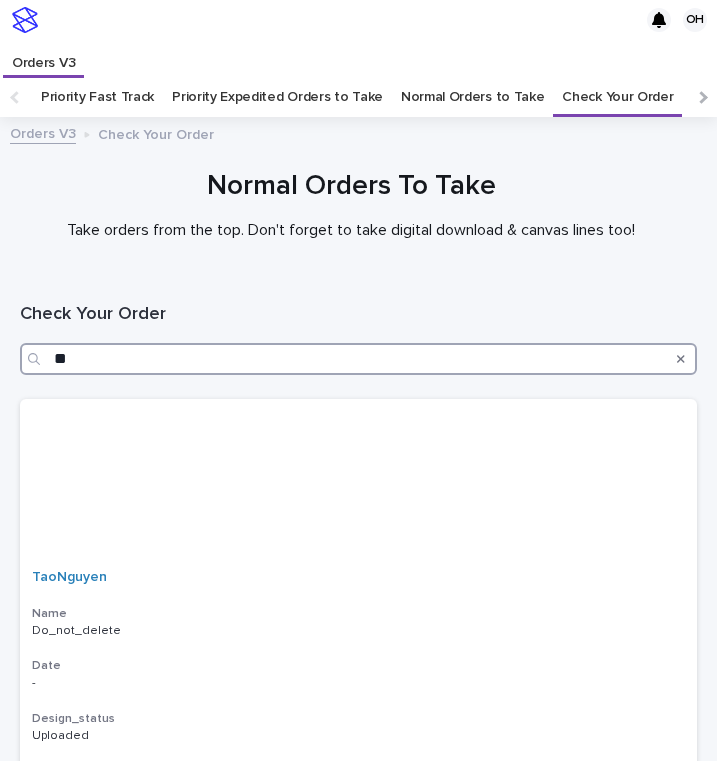 type on "***" 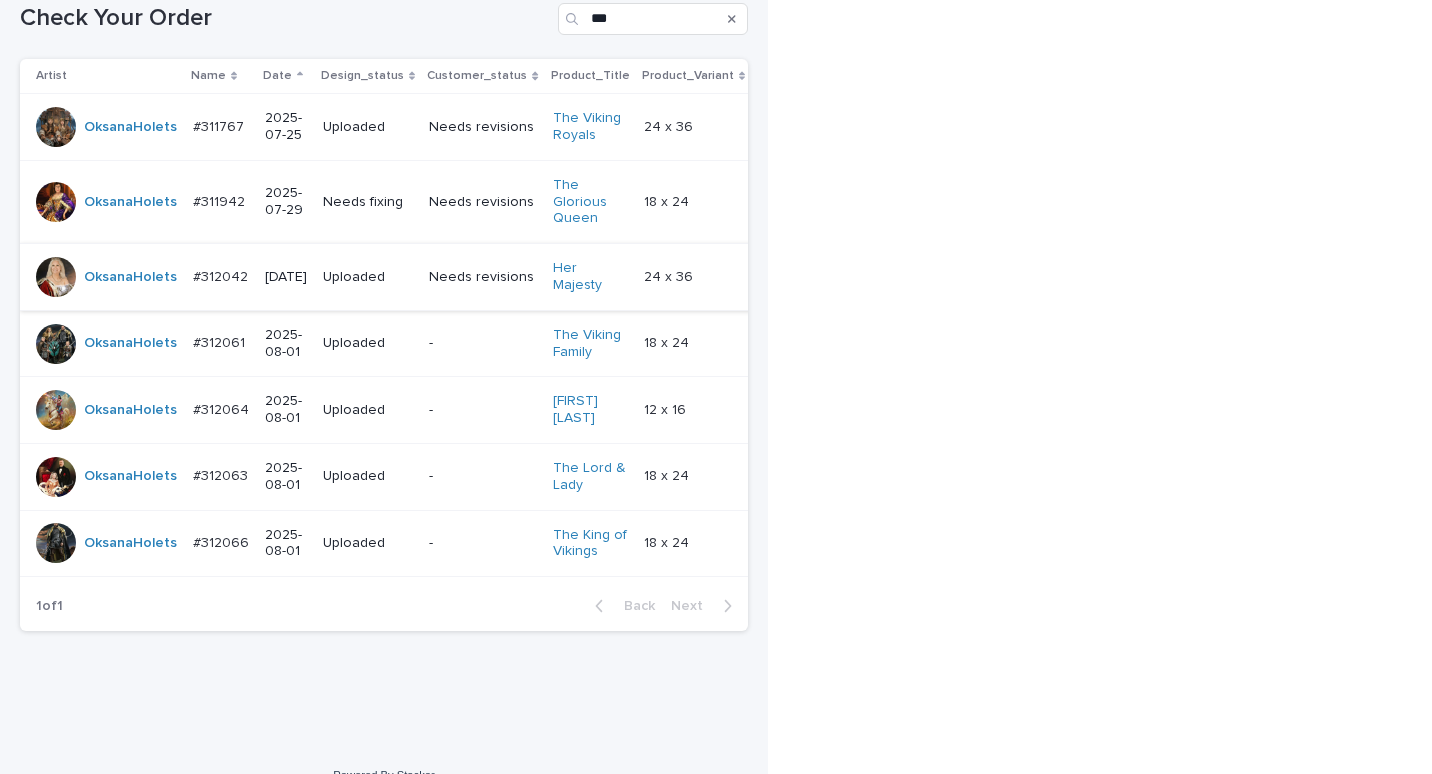 scroll, scrollTop: 195, scrollLeft: 0, axis: vertical 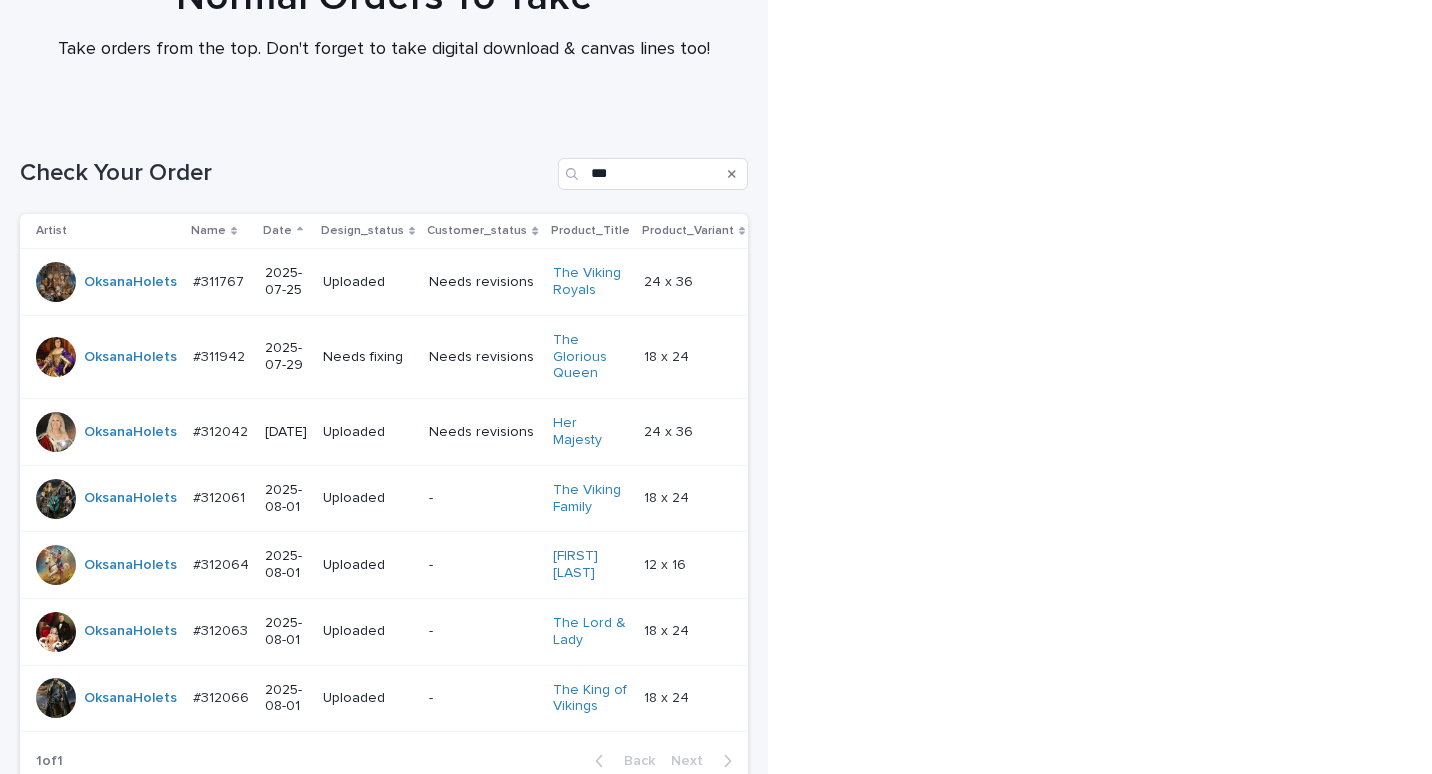 click on "#311942" at bounding box center (221, 355) 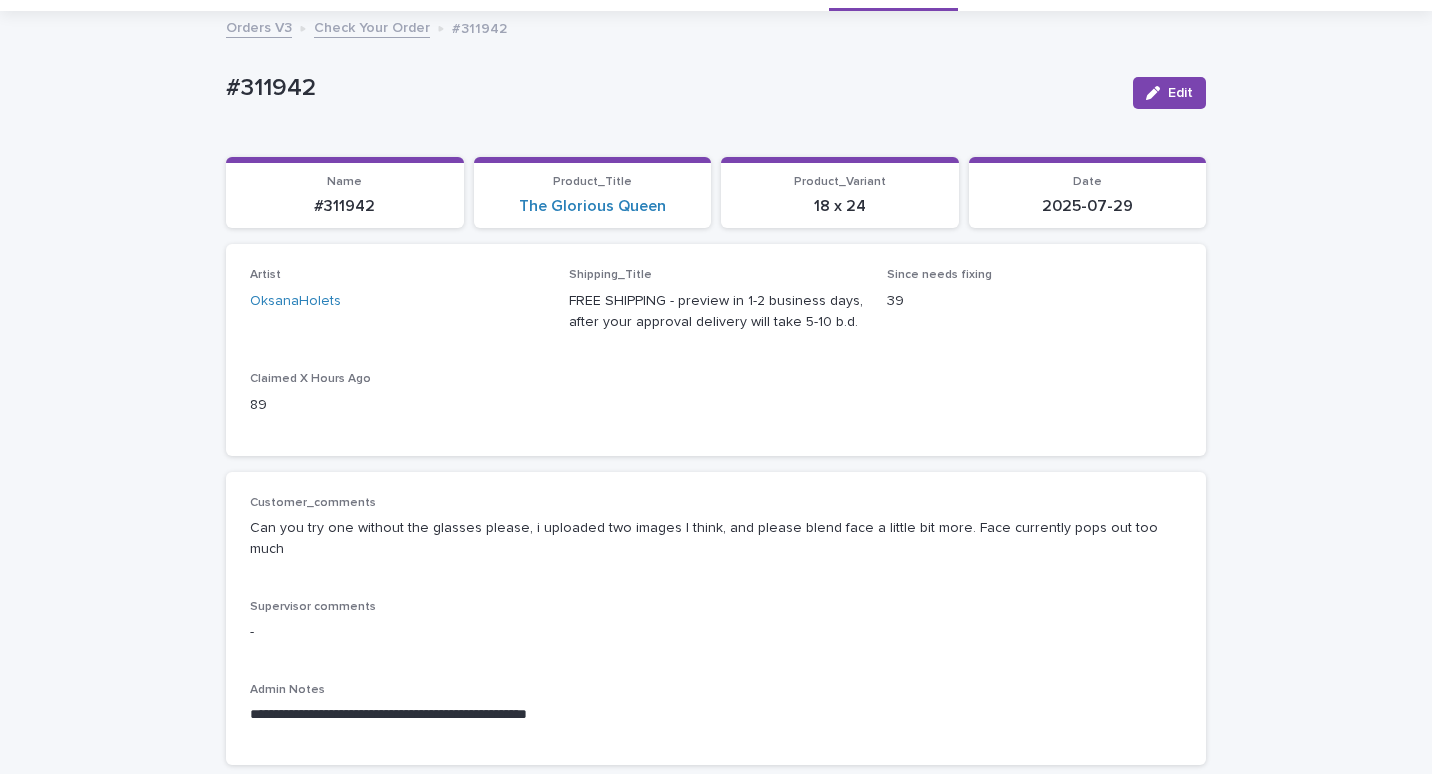 scroll, scrollTop: 0, scrollLeft: 0, axis: both 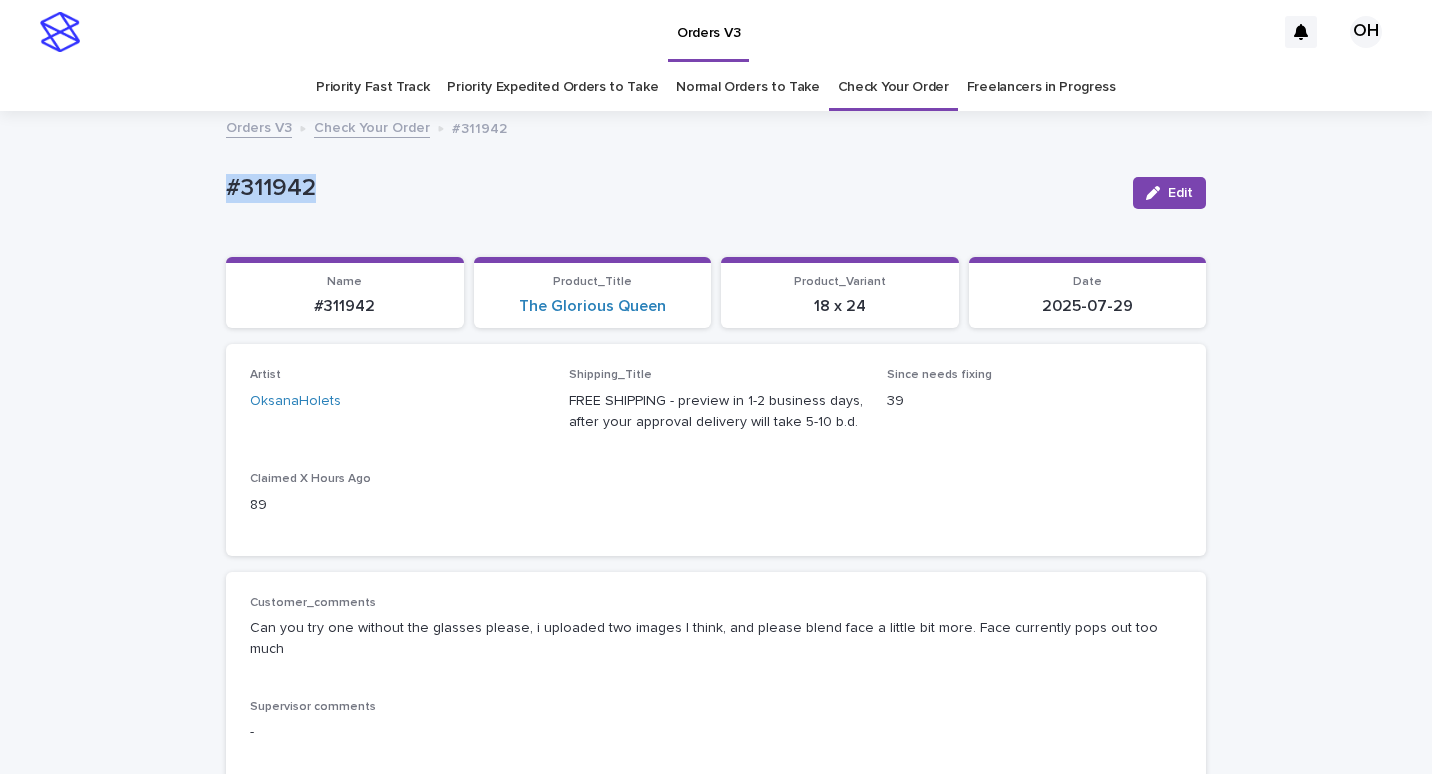 drag, startPoint x: 340, startPoint y: 185, endPoint x: 249, endPoint y: 175, distance: 91.5478 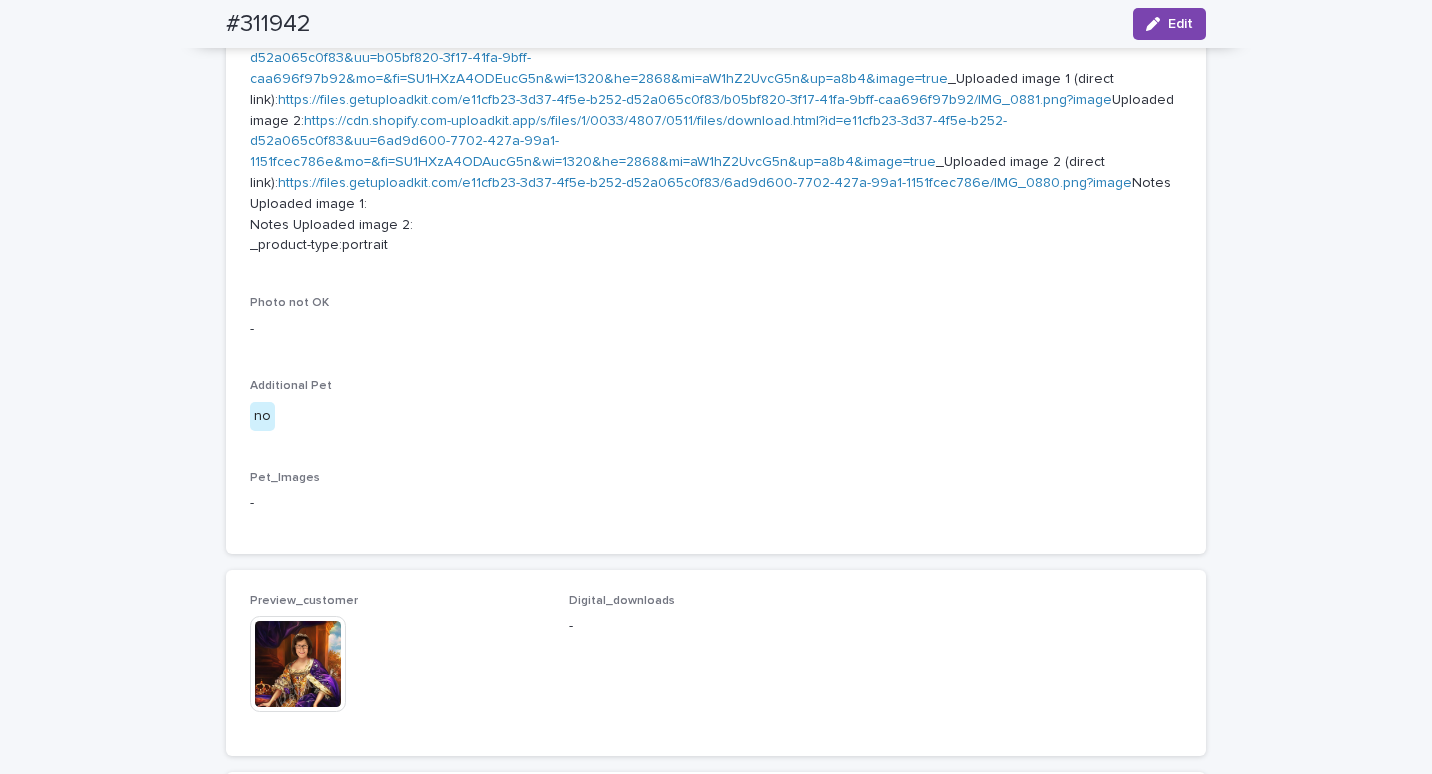 scroll, scrollTop: 500, scrollLeft: 0, axis: vertical 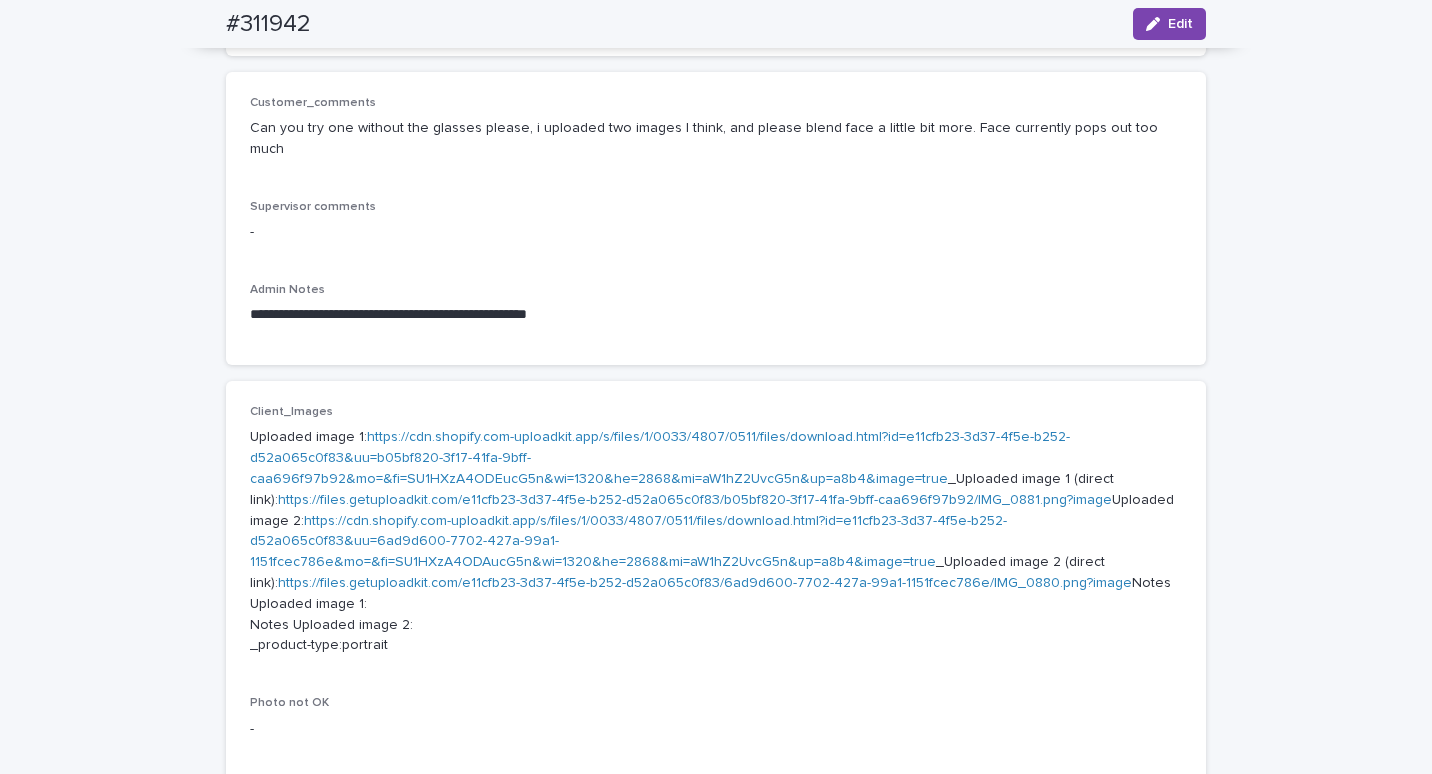click on "Supervisor comments -" at bounding box center [716, 229] 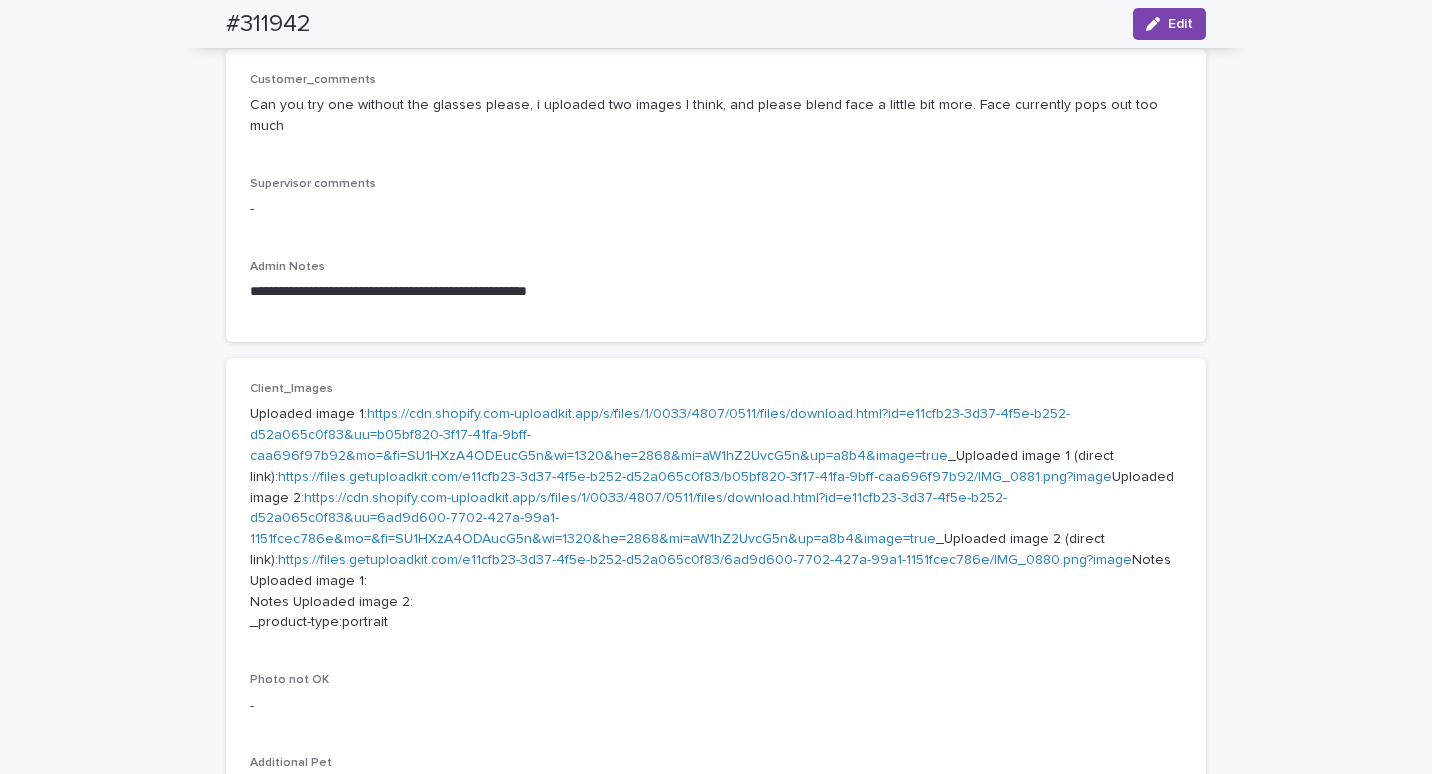 scroll, scrollTop: 600, scrollLeft: 0, axis: vertical 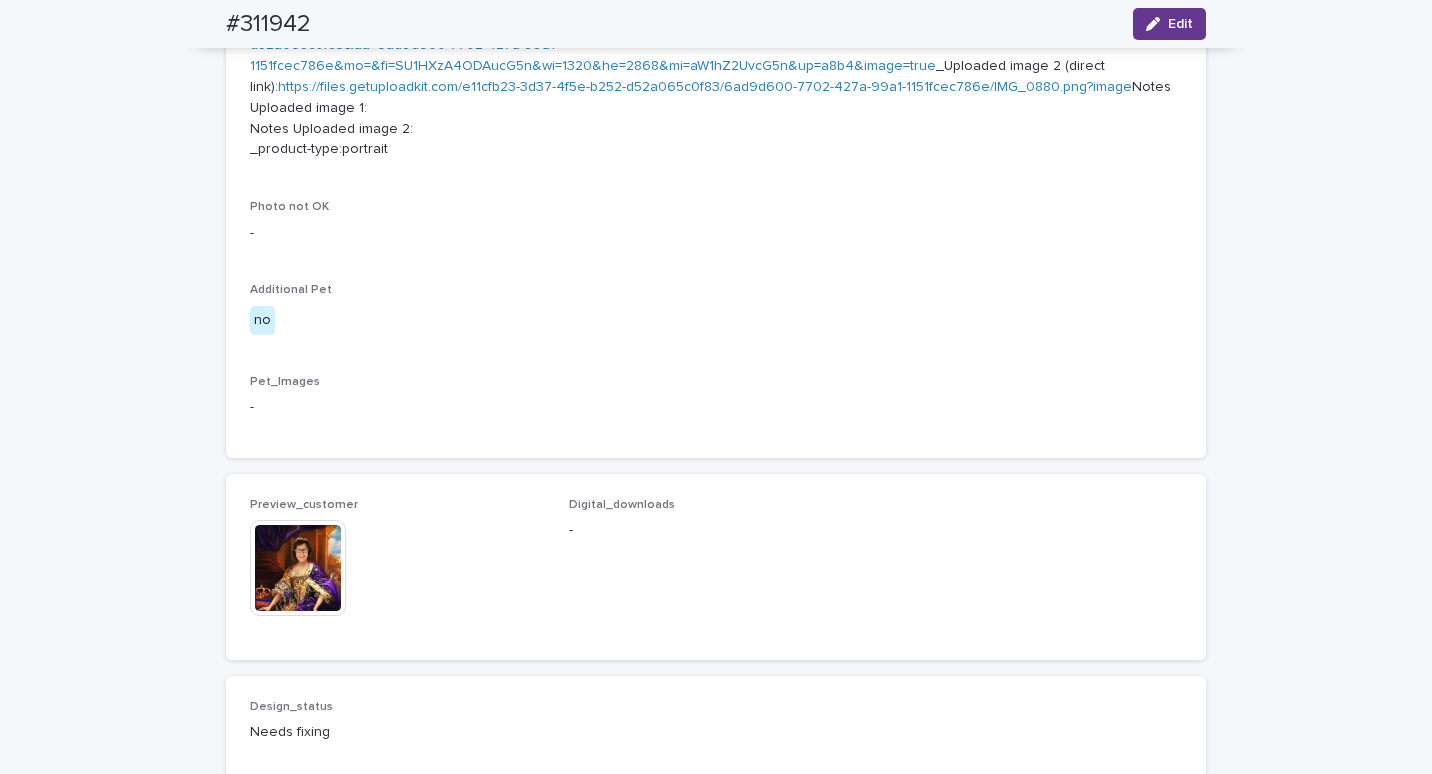 click on "Edit" at bounding box center [1180, 24] 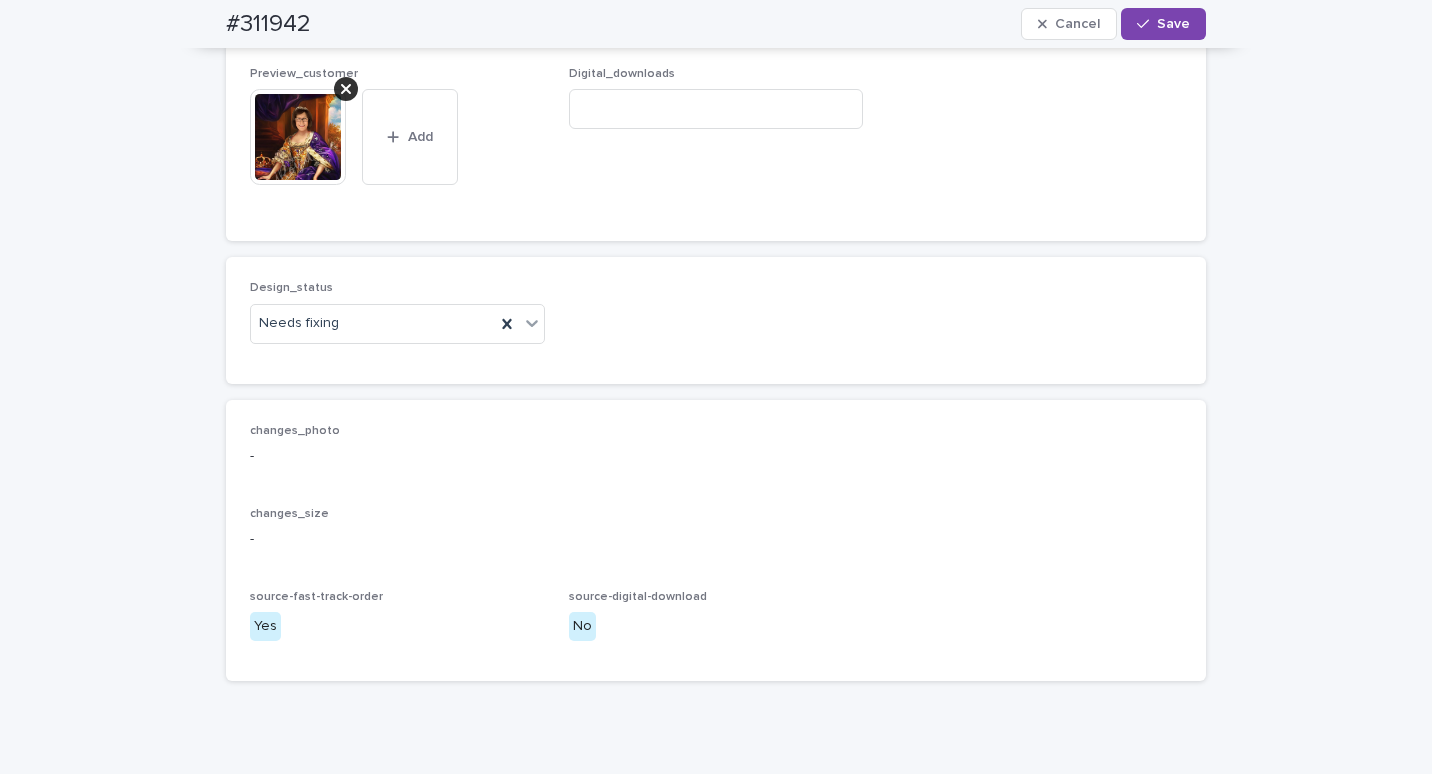 scroll, scrollTop: 1321, scrollLeft: 0, axis: vertical 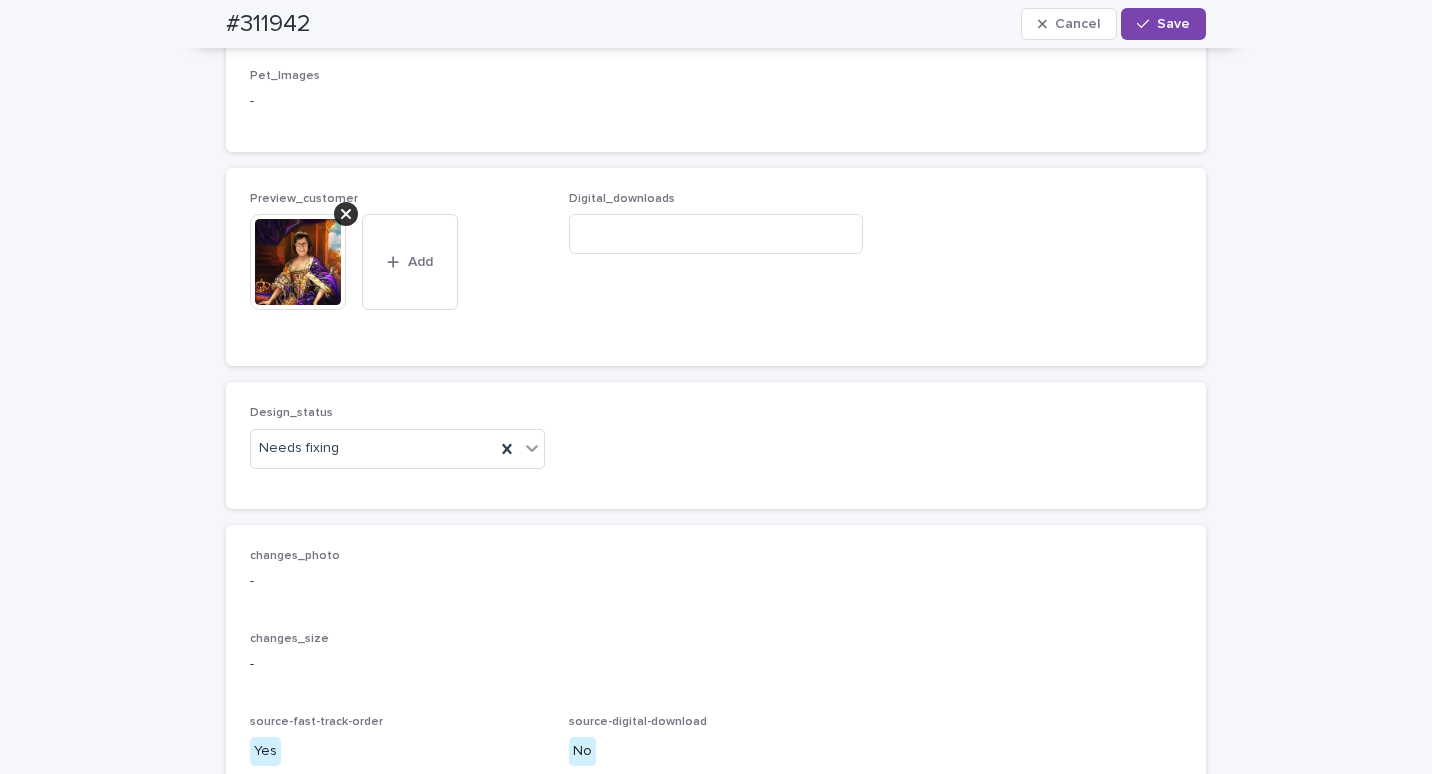 click on "Preview_customer" at bounding box center [304, 199] 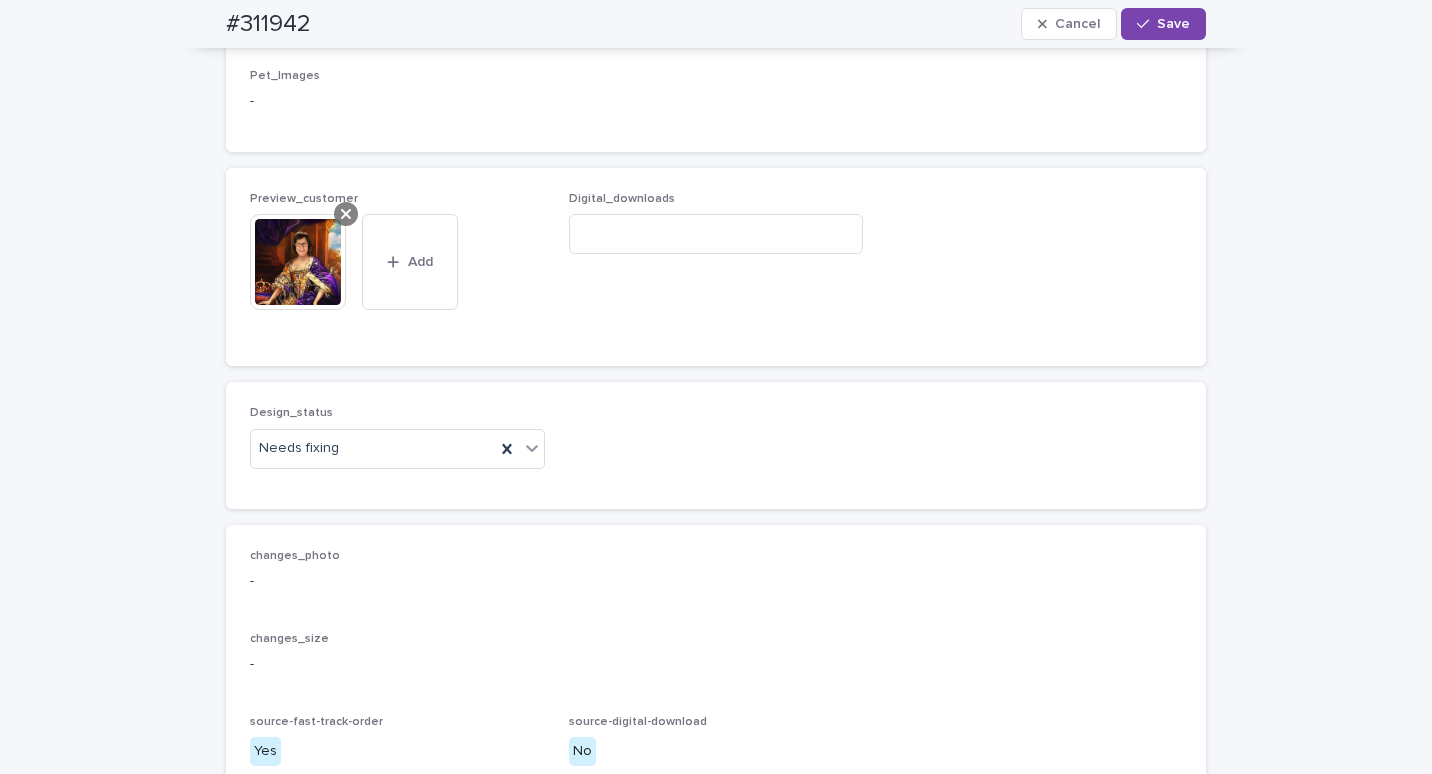 click at bounding box center [346, 214] 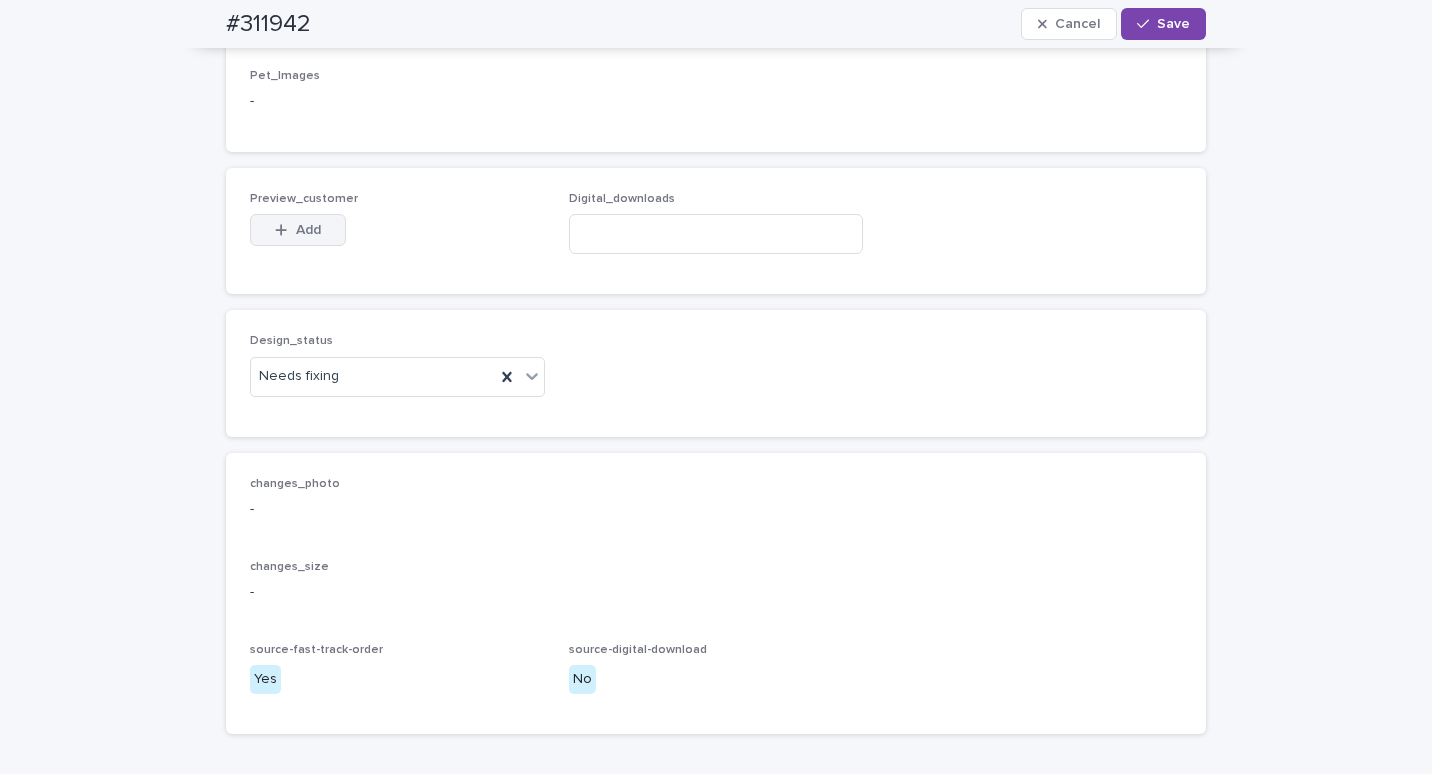 click on "Add" at bounding box center [308, 230] 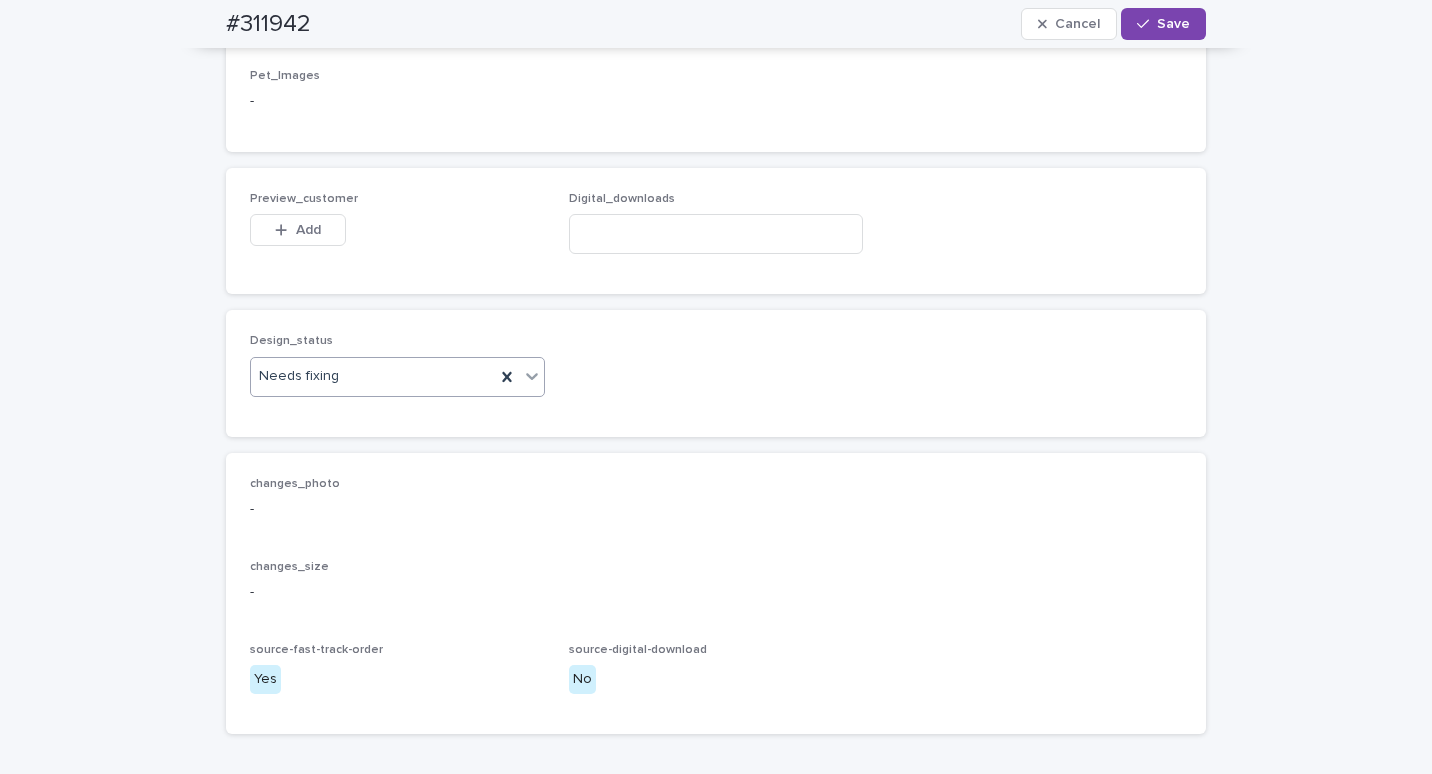 click 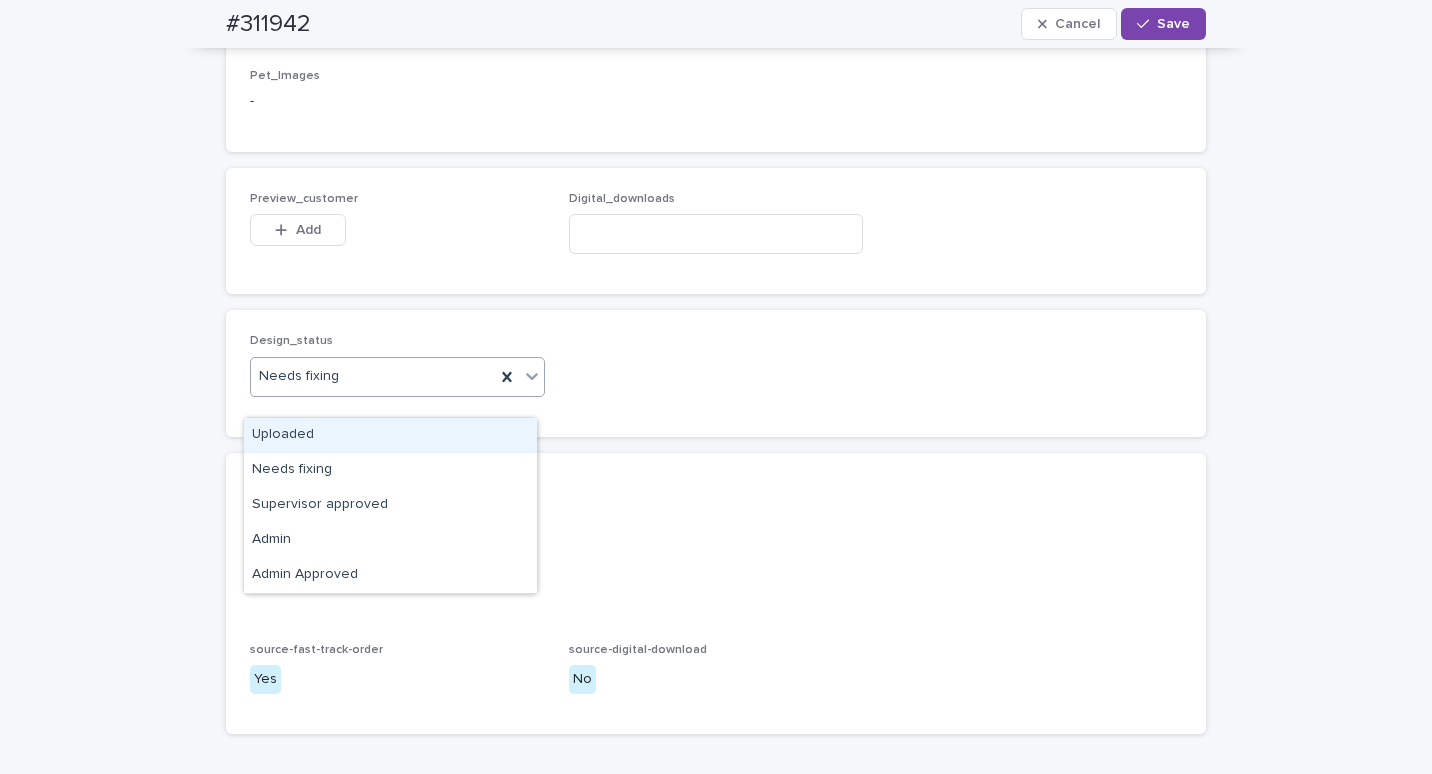 click on "Uploaded" at bounding box center (390, 435) 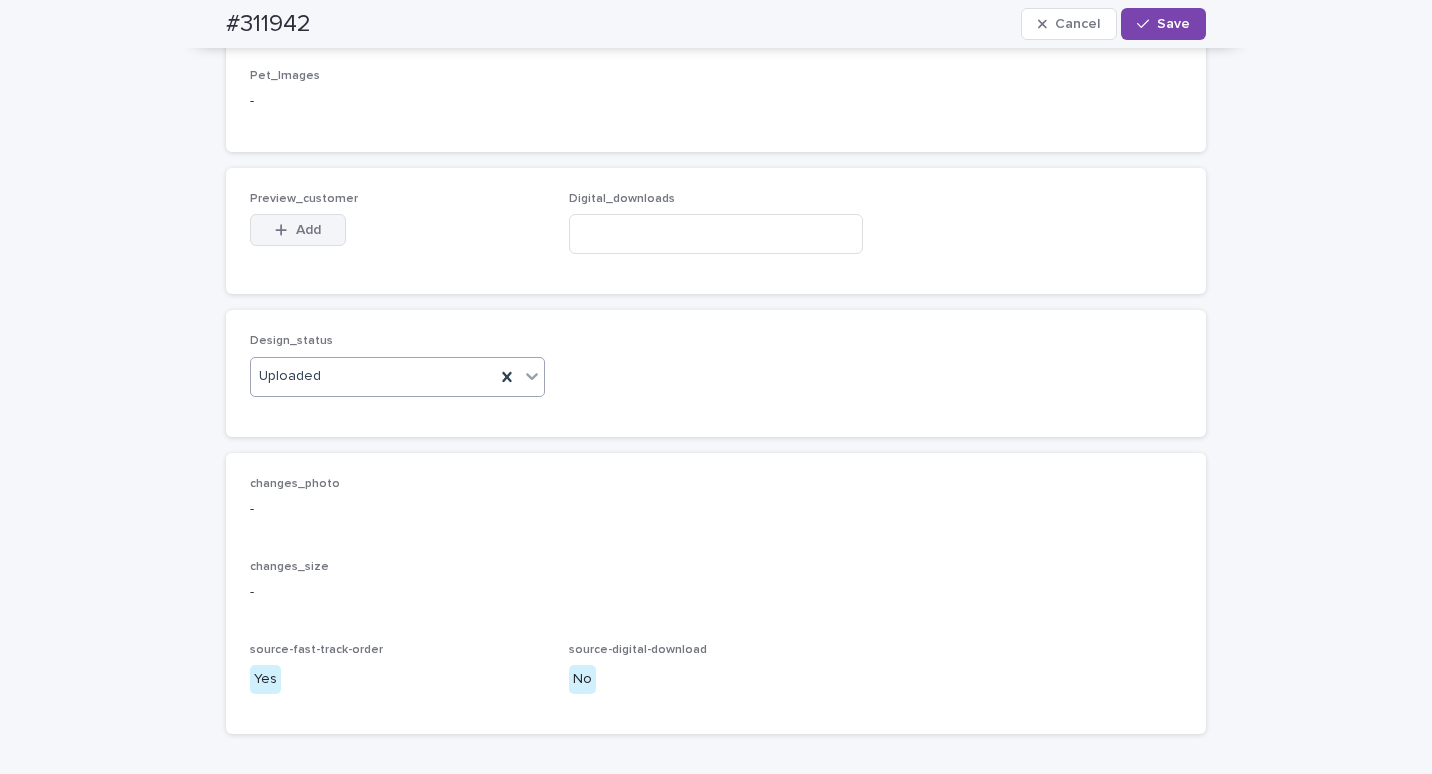 click on "Add" at bounding box center [308, 230] 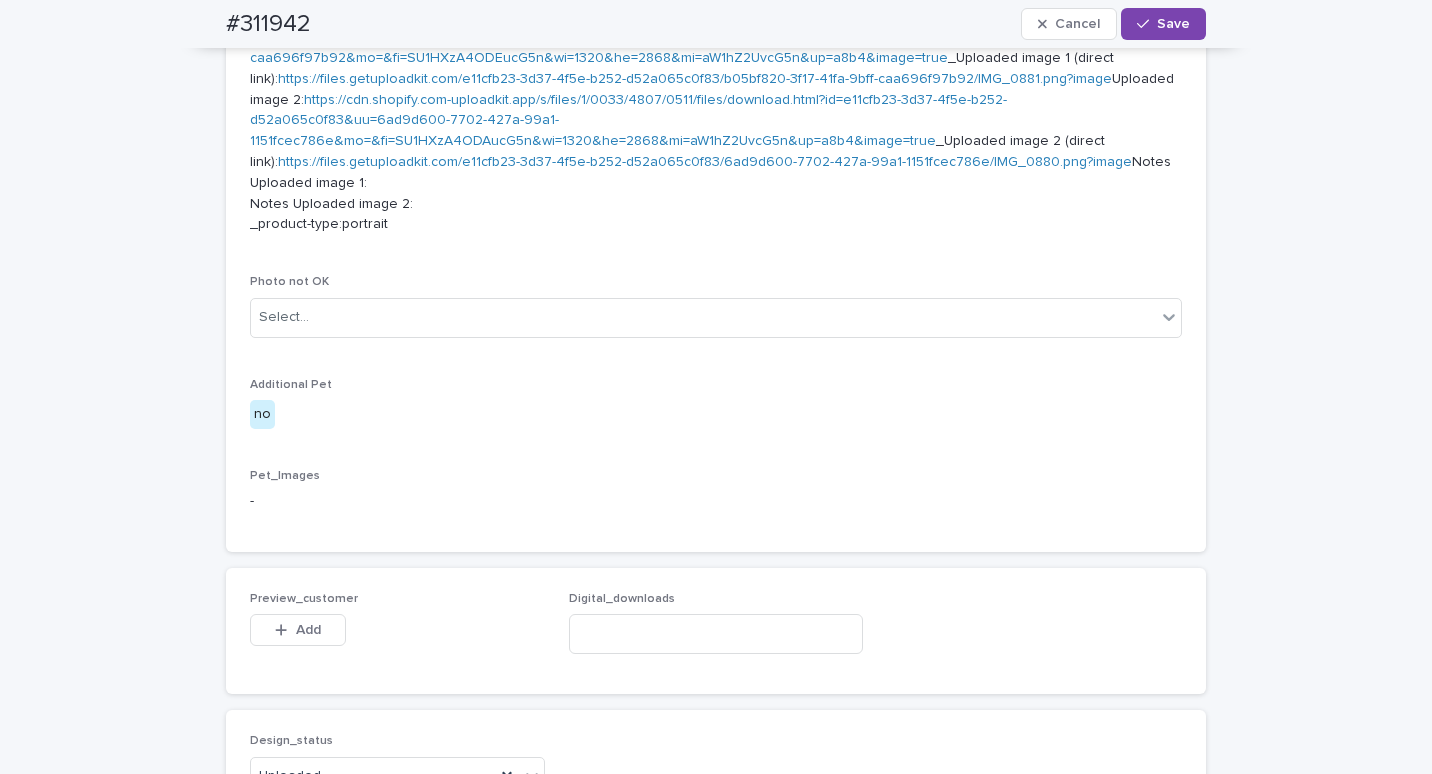 scroll, scrollTop: 1321, scrollLeft: 0, axis: vertical 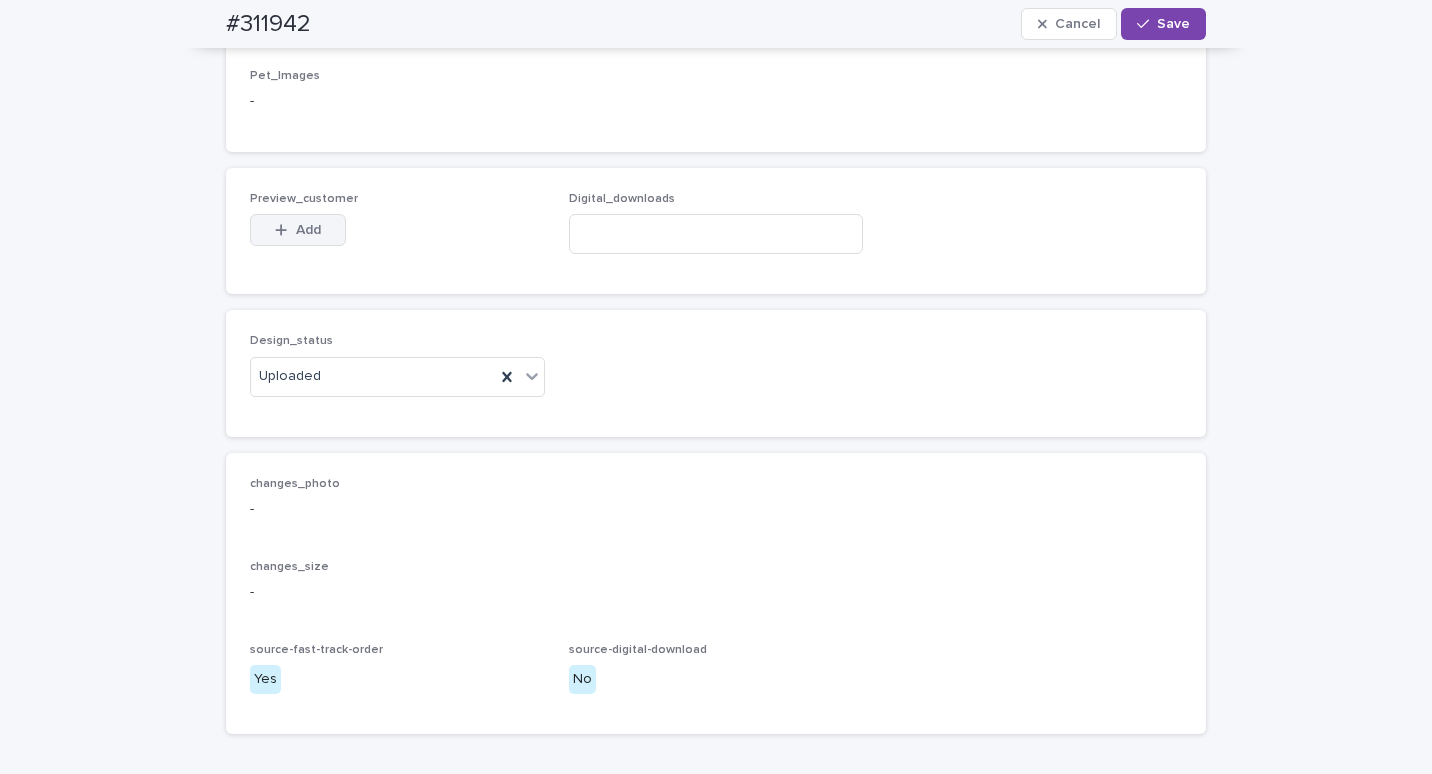 click on "Add" at bounding box center (298, 230) 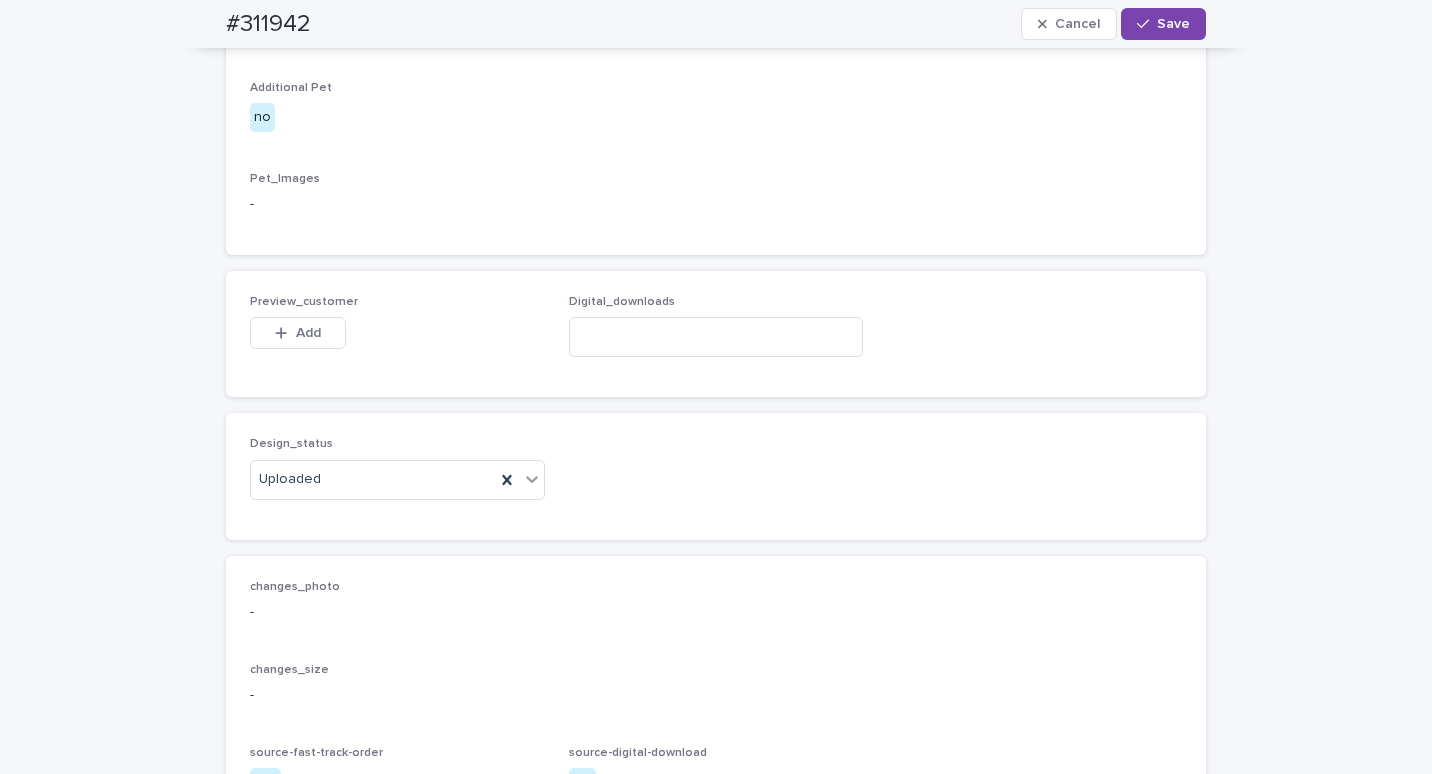 scroll, scrollTop: 1221, scrollLeft: 0, axis: vertical 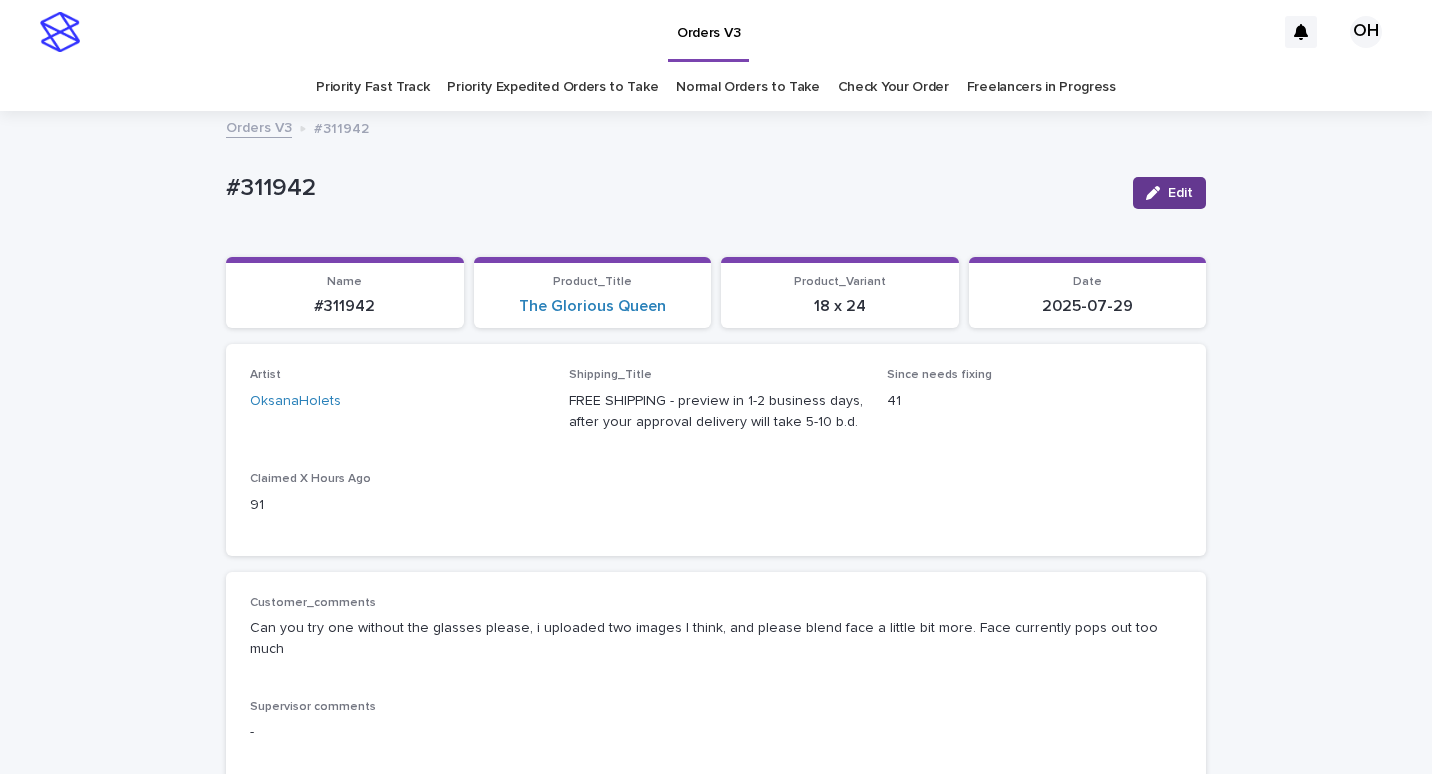 click on "Edit" at bounding box center [1180, 193] 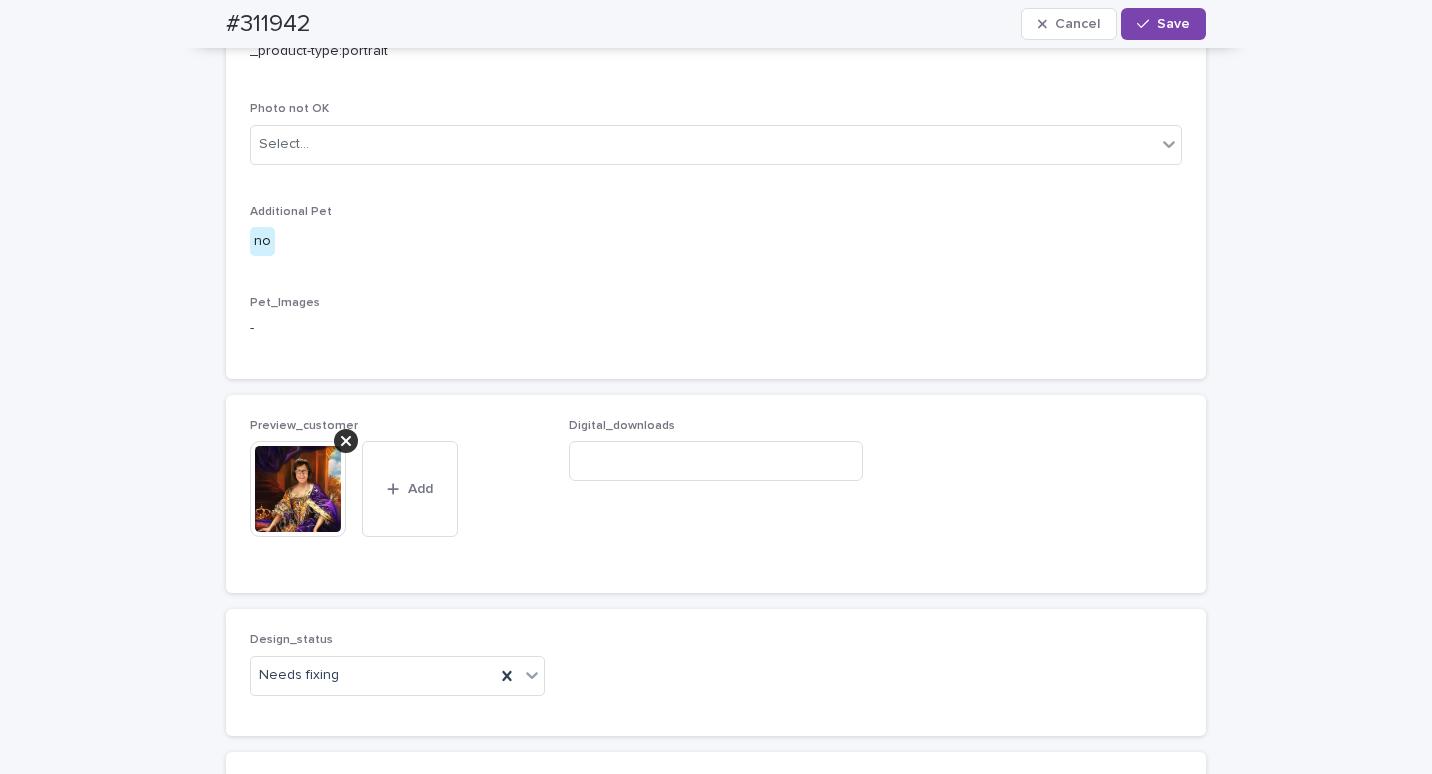scroll, scrollTop: 1100, scrollLeft: 0, axis: vertical 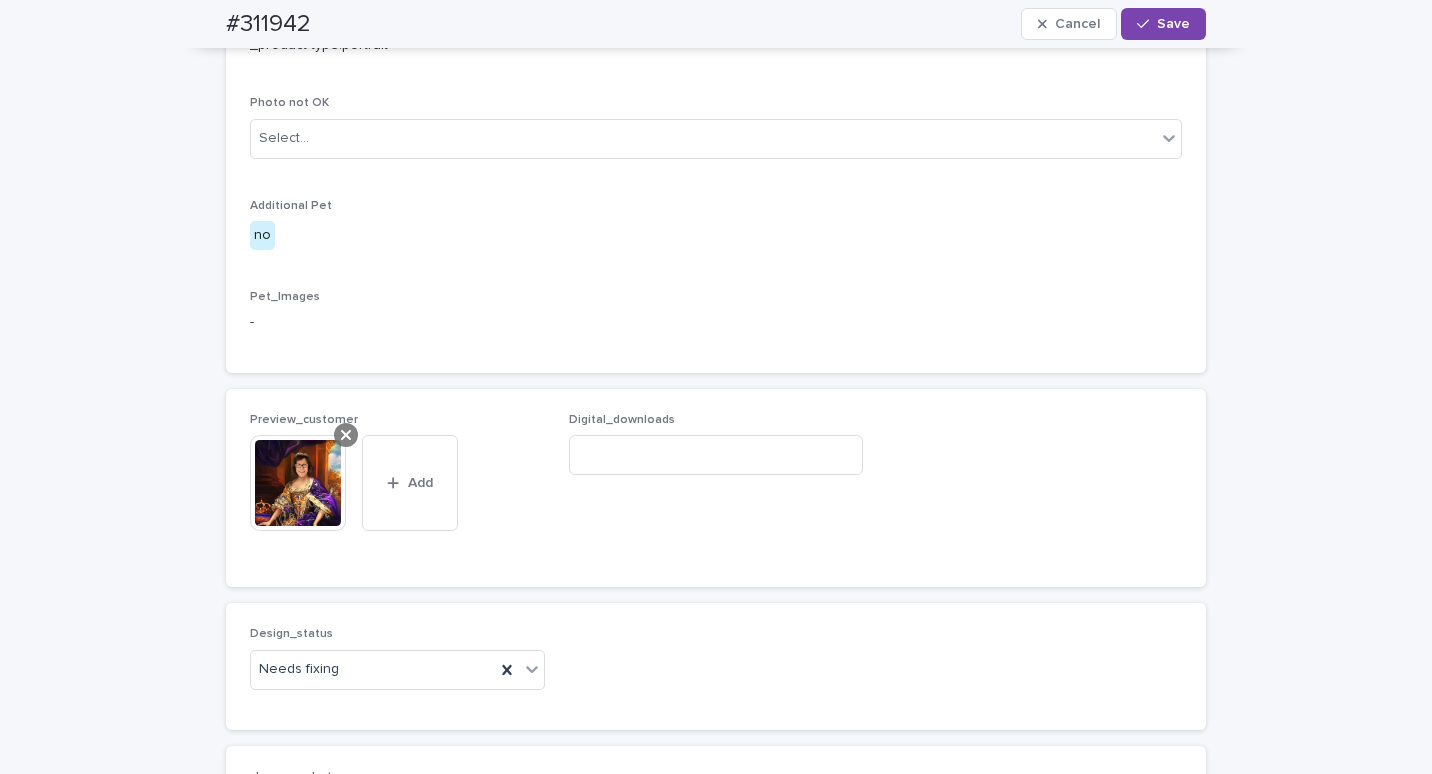 click 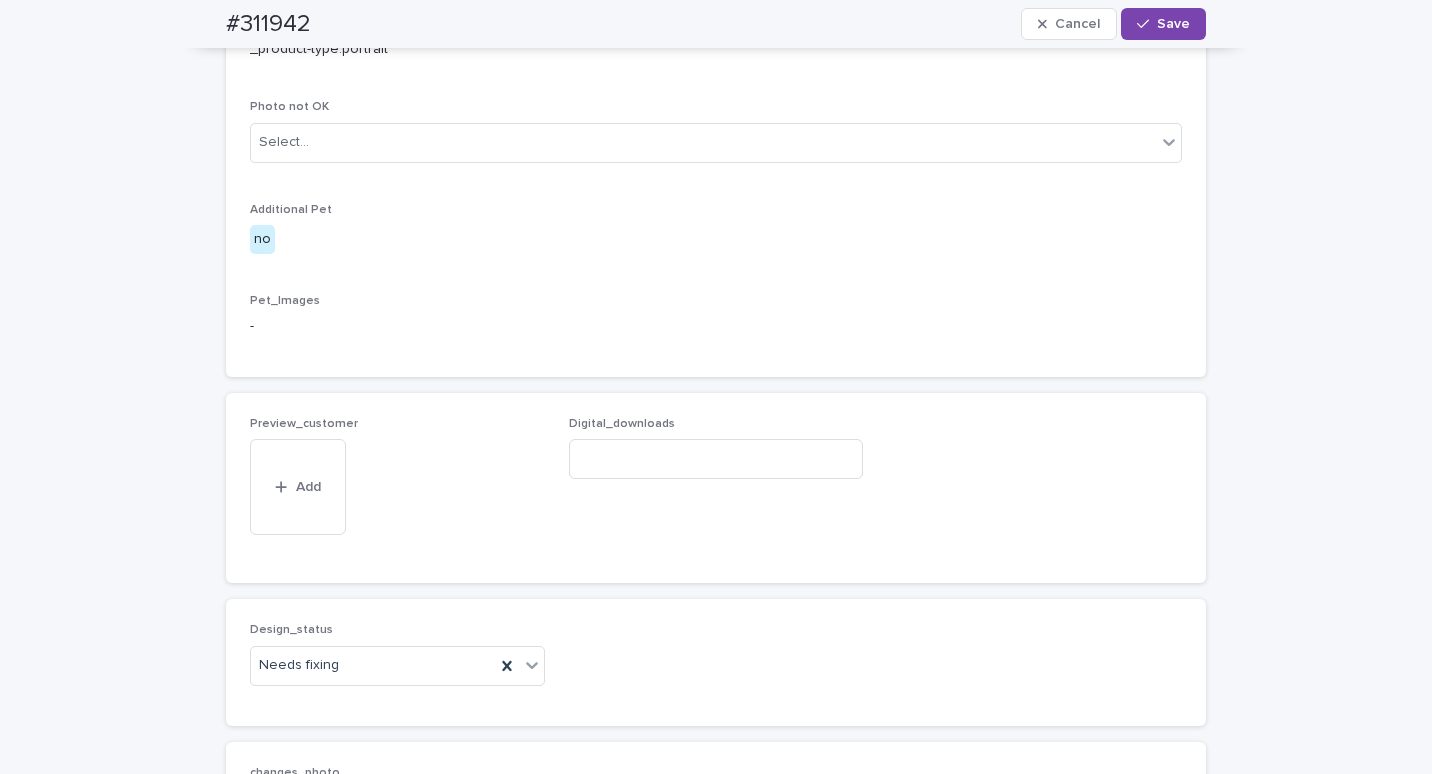 scroll, scrollTop: 1064, scrollLeft: 0, axis: vertical 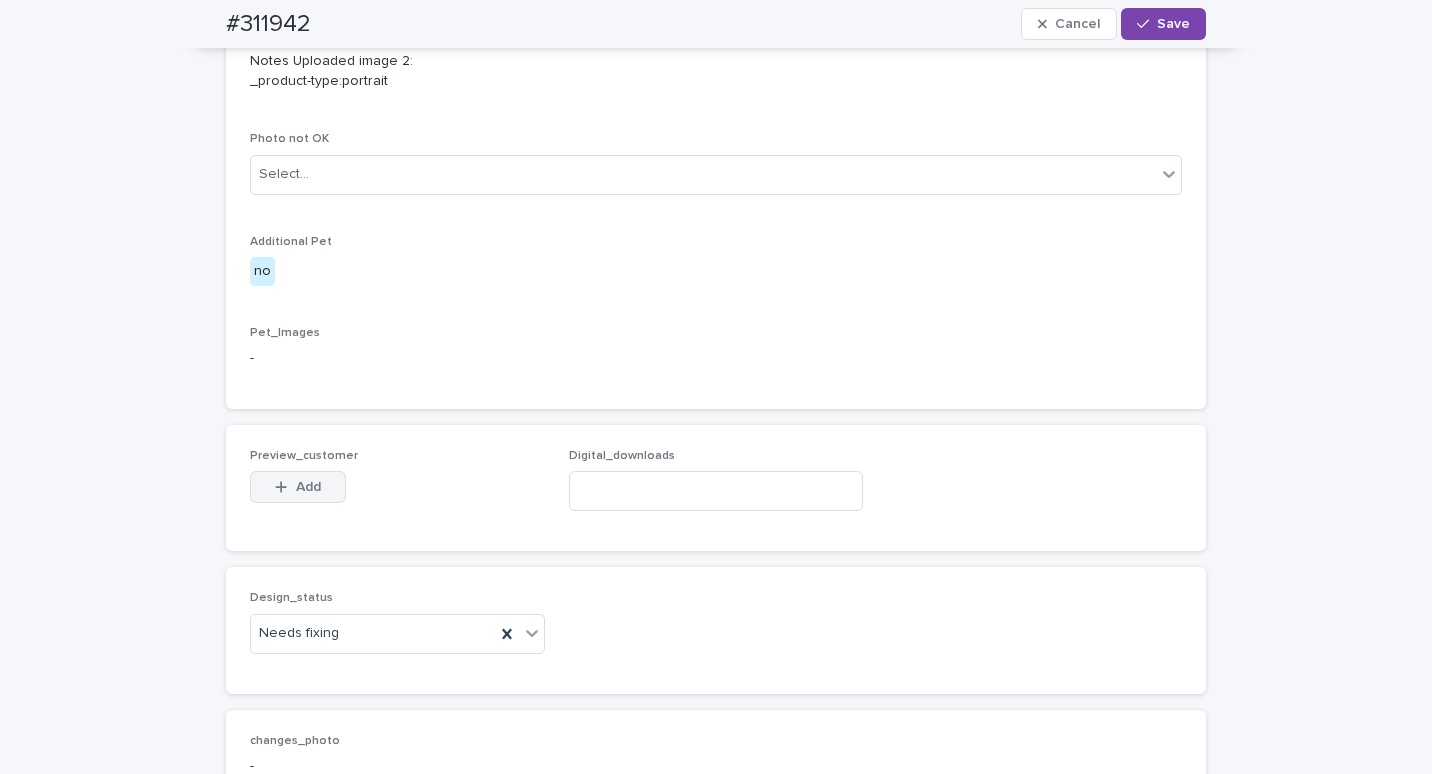 click on "Add" at bounding box center (298, 487) 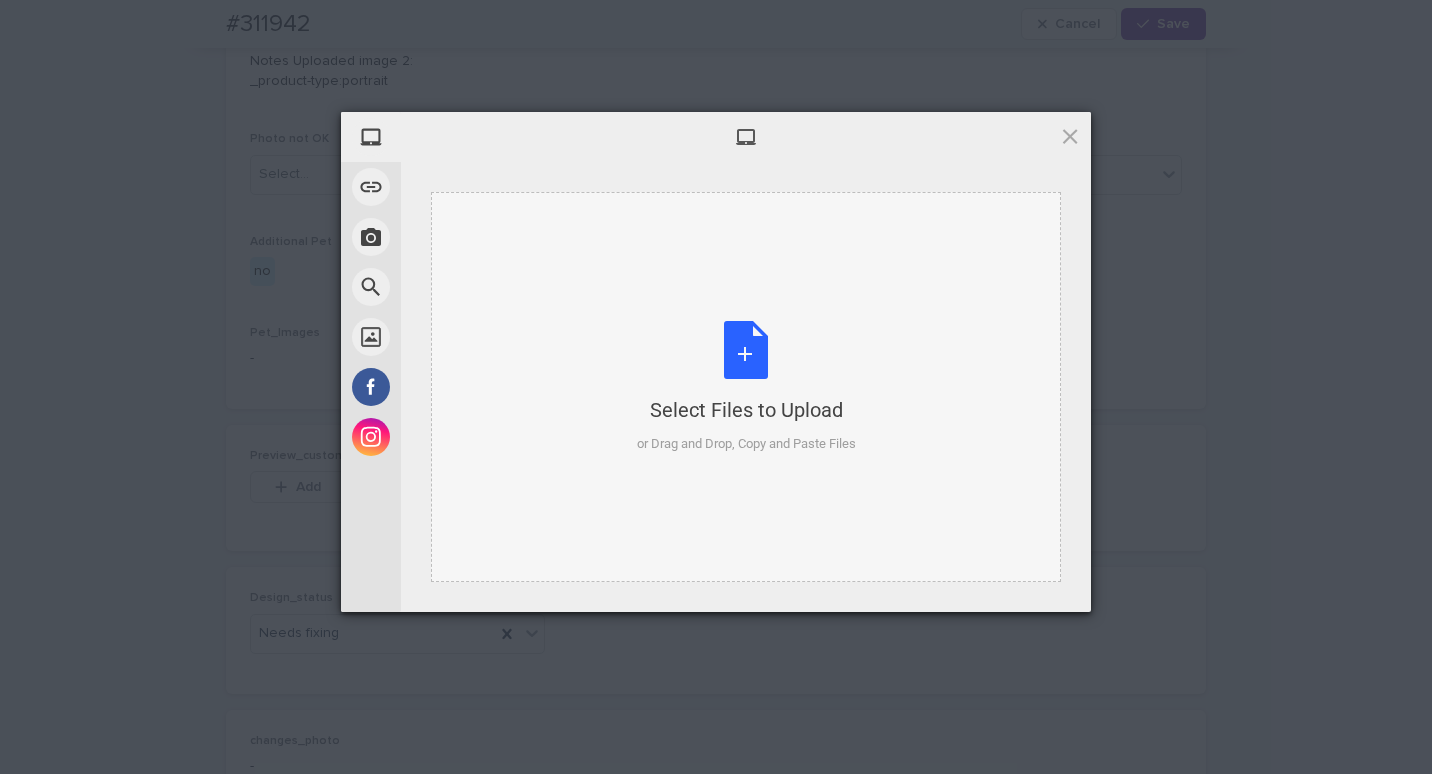 click on "Select Files to Upload
or Drag and Drop, Copy and Paste Files" at bounding box center [746, 387] 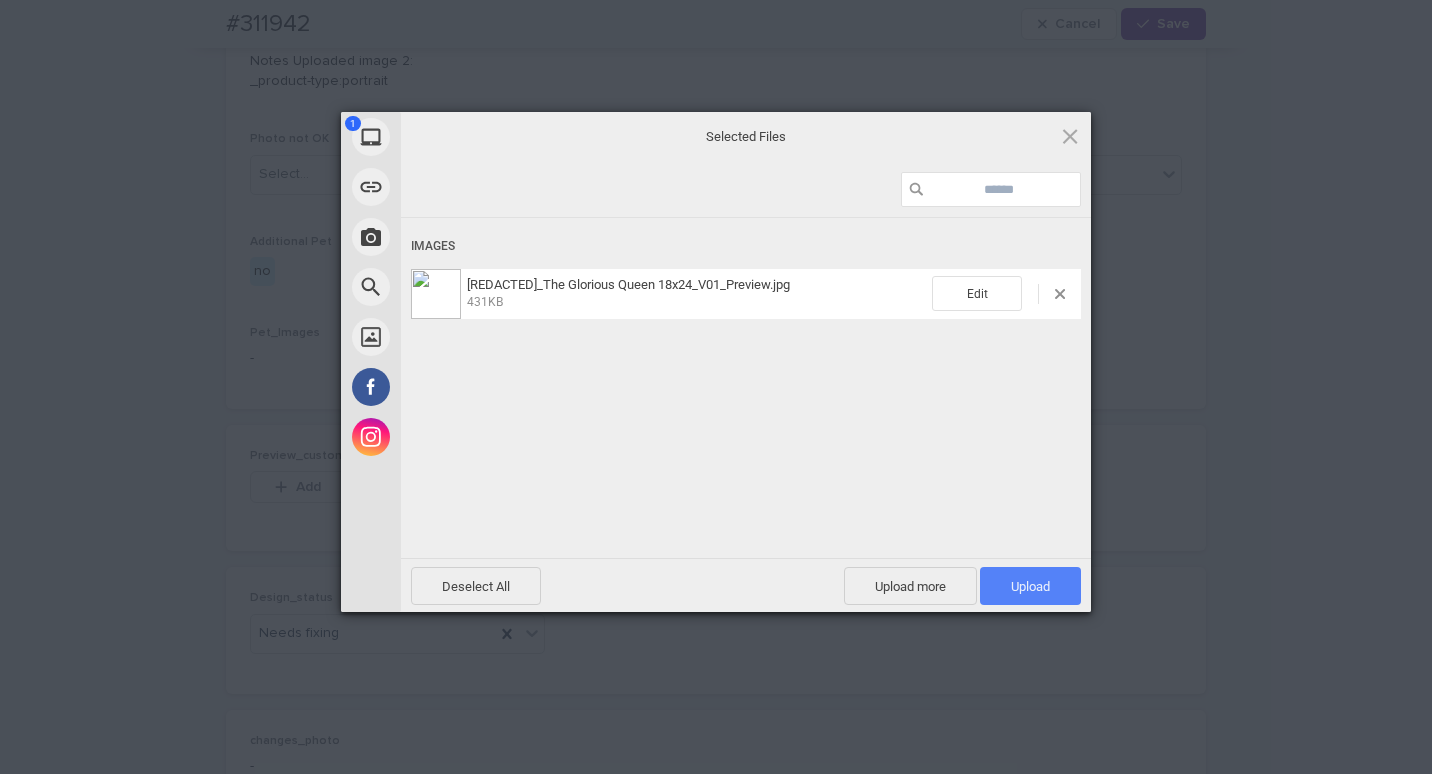 click on "Upload
1" at bounding box center (1030, 586) 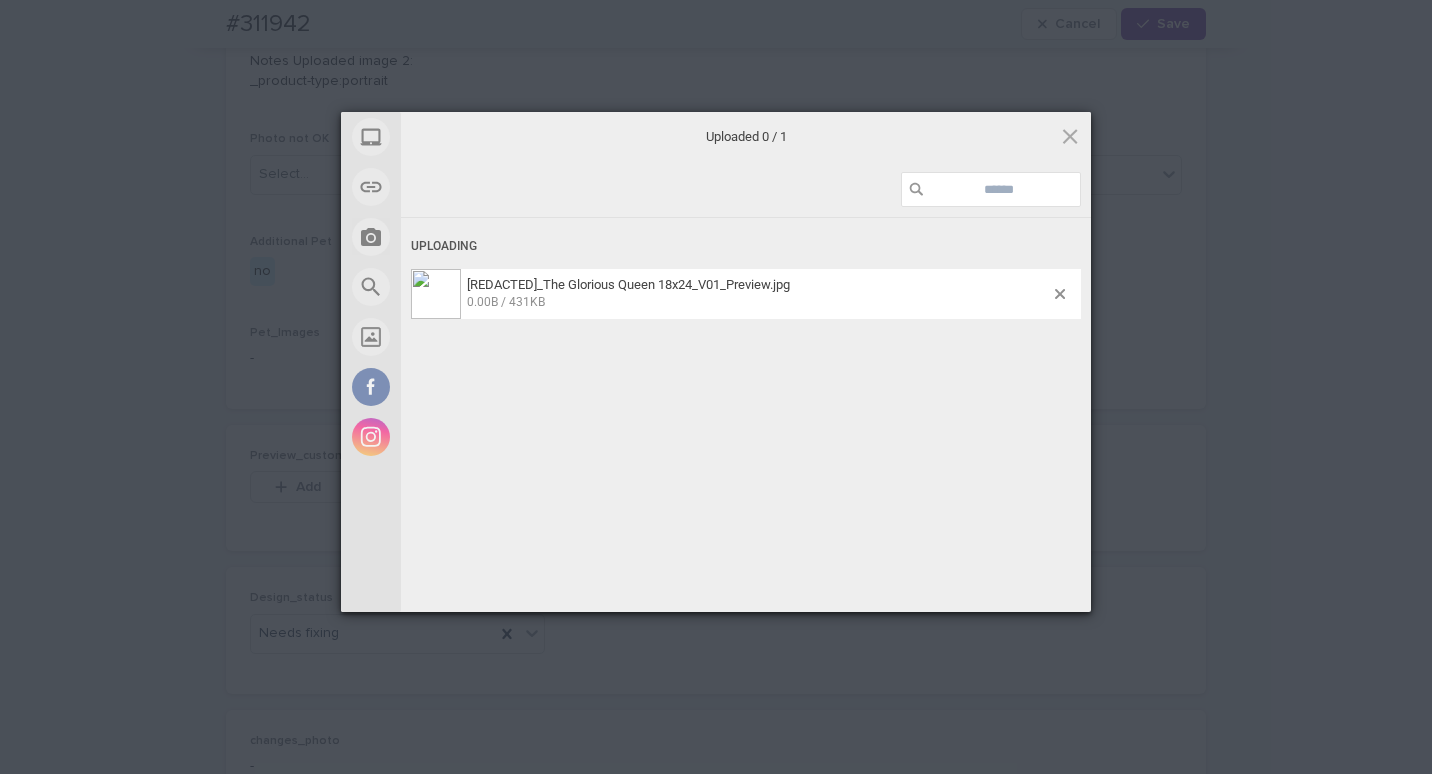 click on "My Device         Link (URL)         Take Photo         Web Search         Unsplash         Facebook         Instagram
Uploaded 0 / 1
Uploading
#311942_The Glorious Queen 18x24_V01_Preview.jpg
0.00B /
431KB
Deselect All
Upload more
Upload
0
Powered by   Filestack" at bounding box center [716, 387] 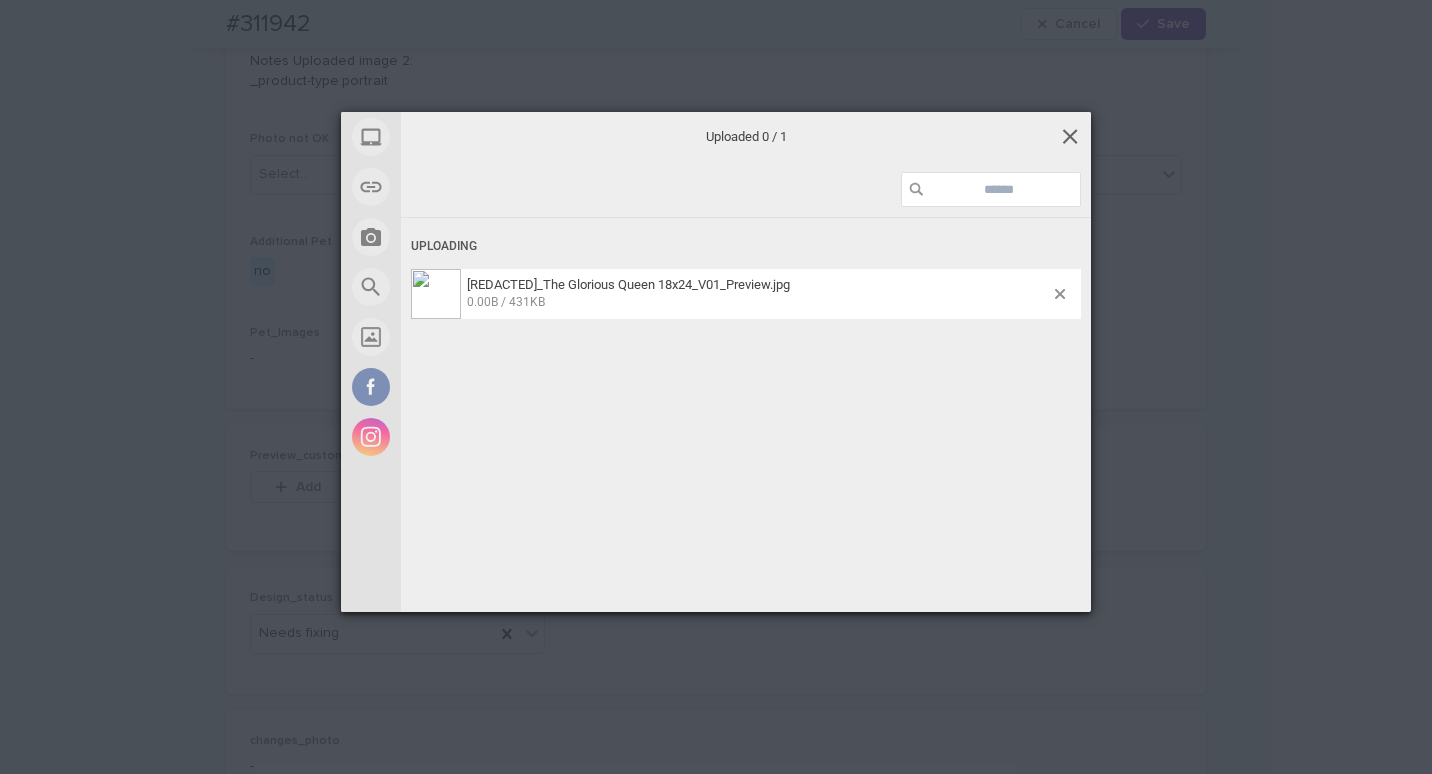 click at bounding box center (1070, 136) 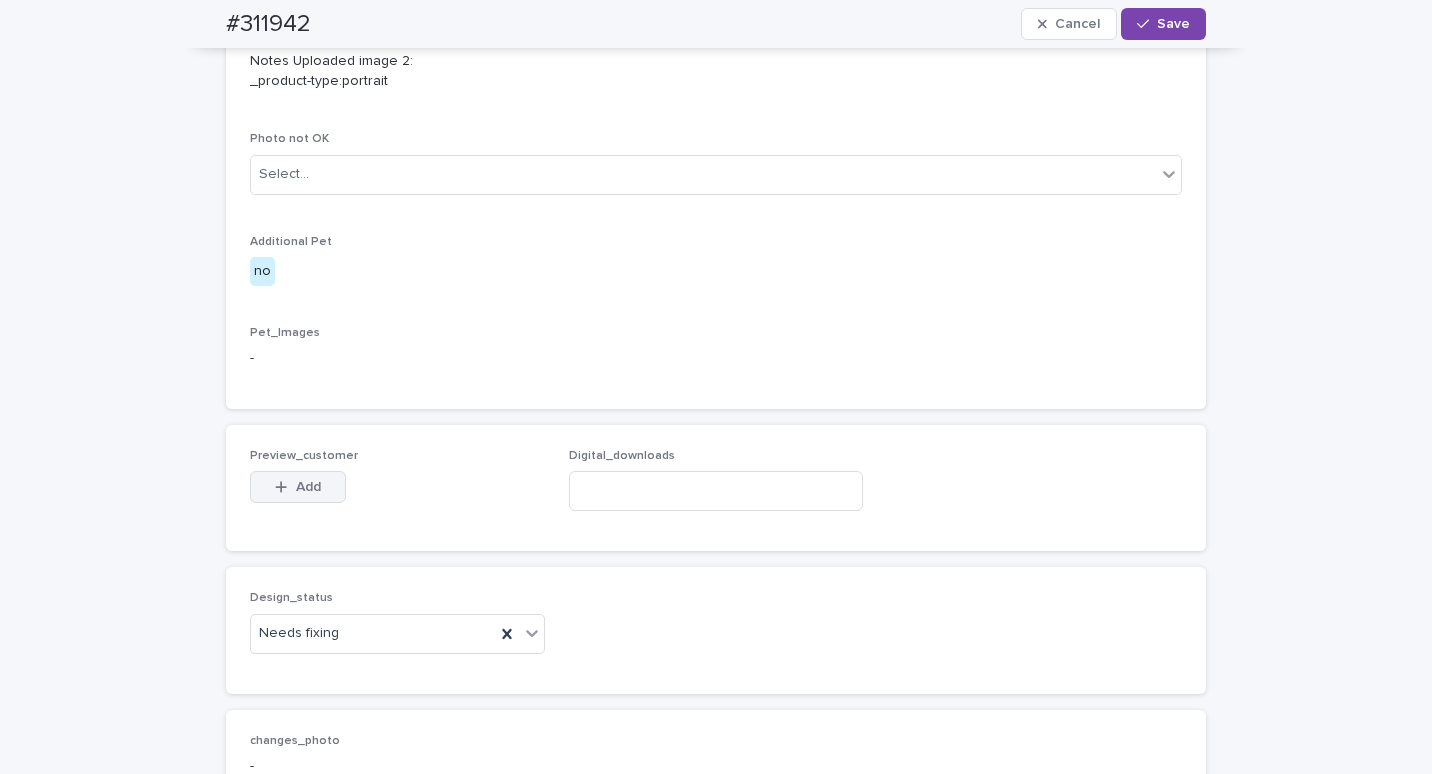click on "Add" at bounding box center [298, 487] 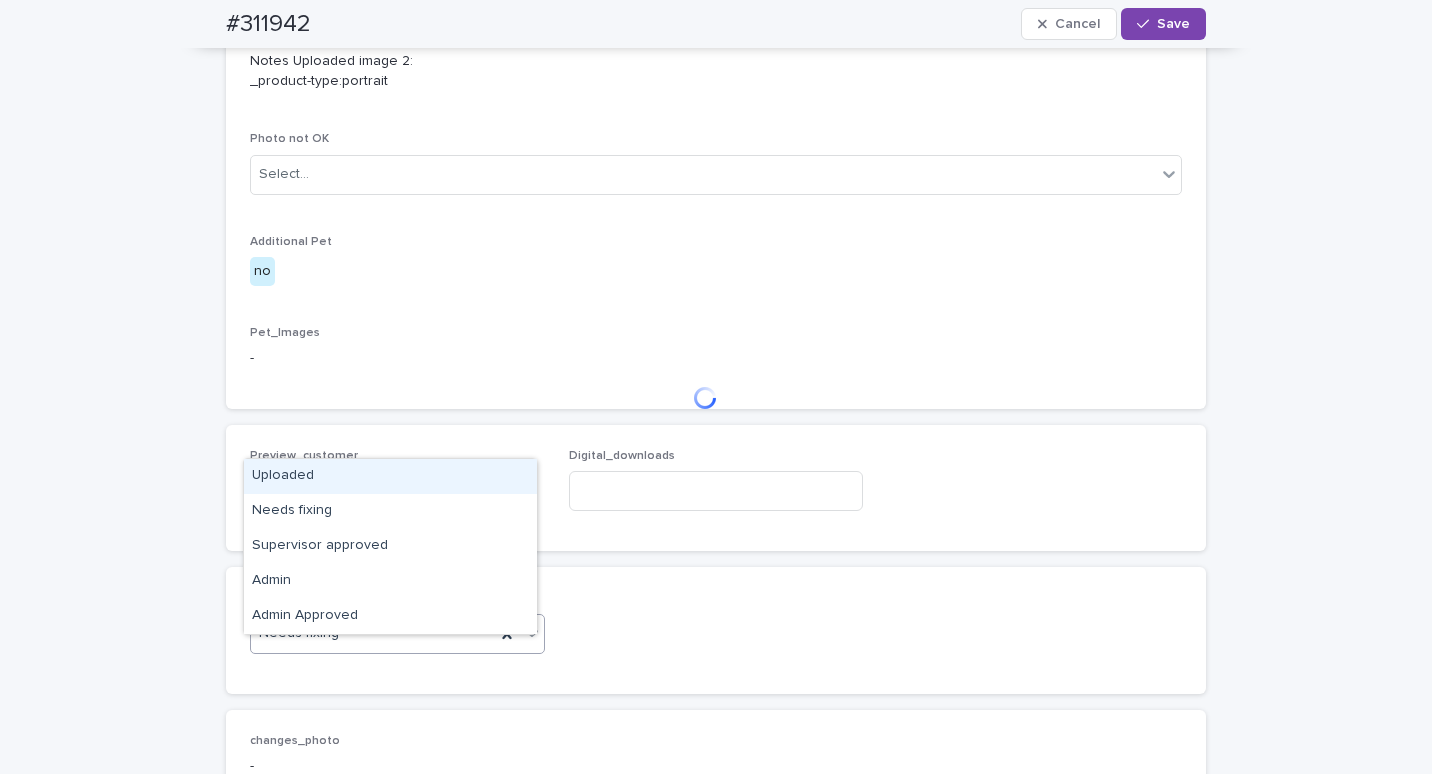 click at bounding box center [342, 633] 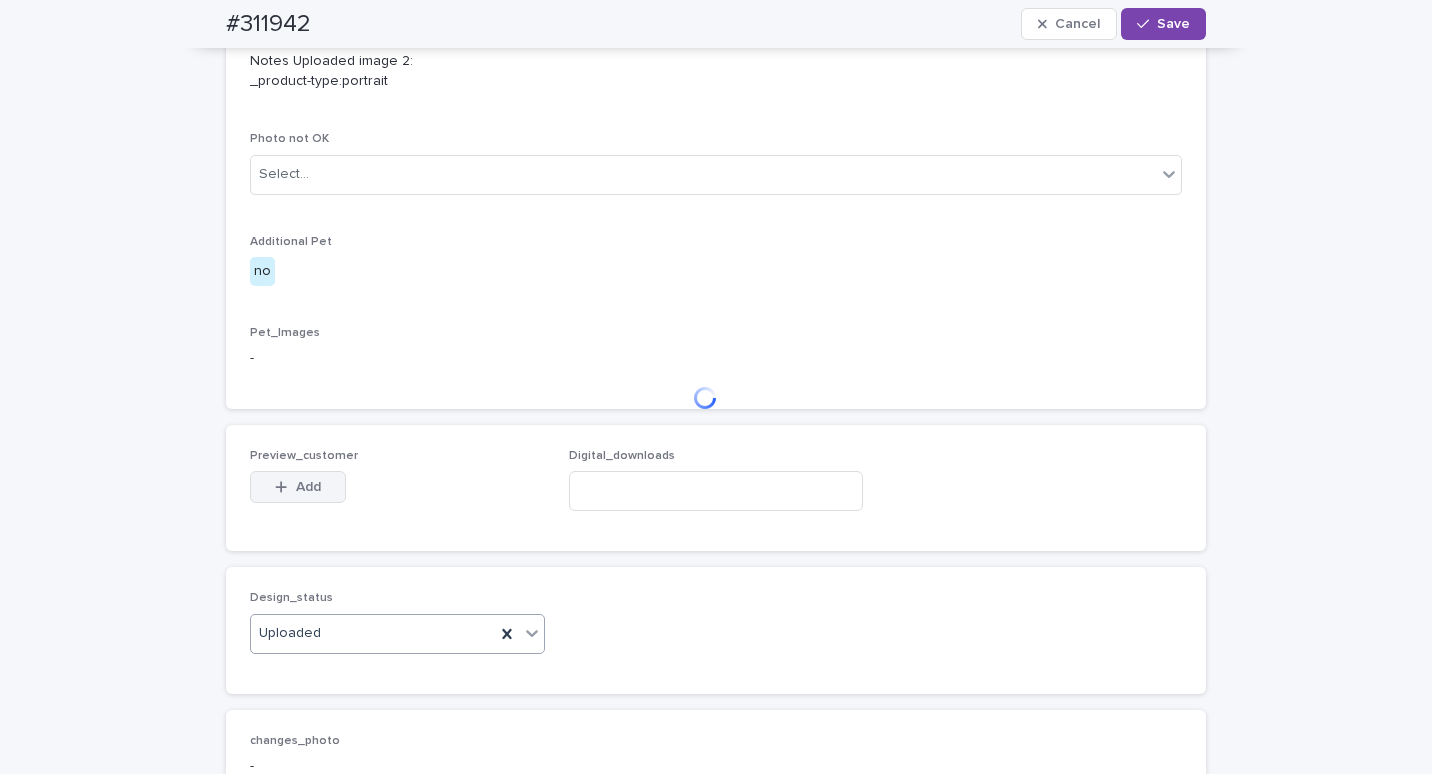 click on "Add" at bounding box center (308, 487) 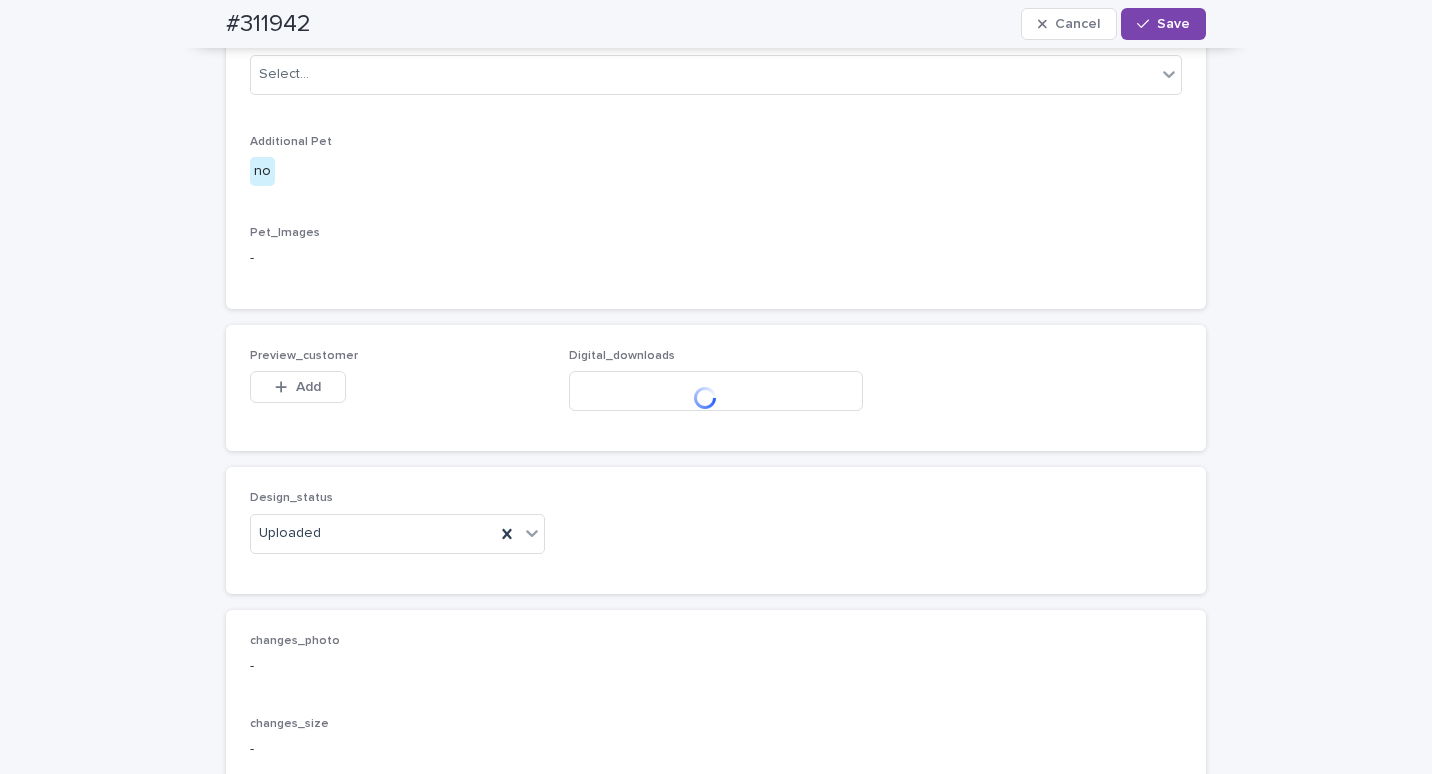 scroll, scrollTop: 1364, scrollLeft: 0, axis: vertical 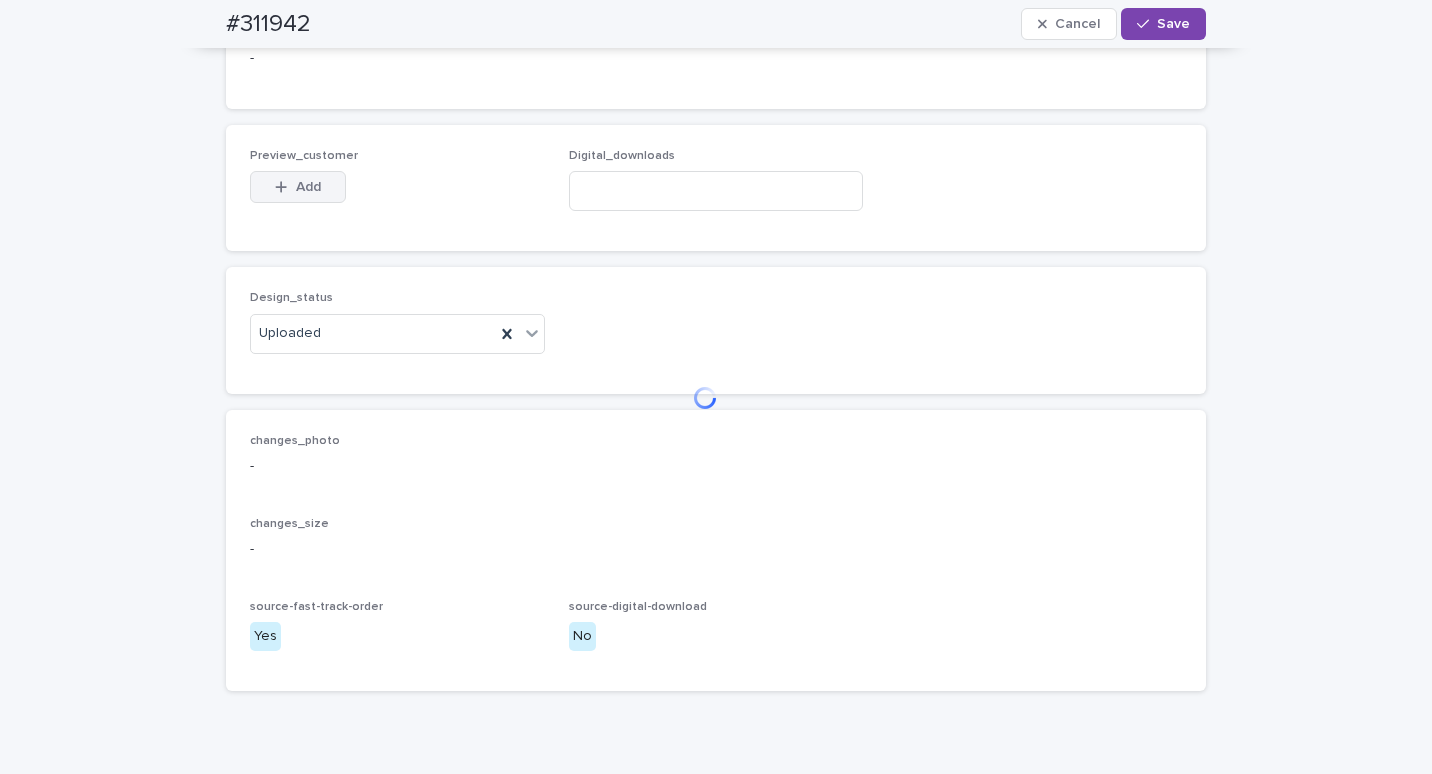 click on "Add" at bounding box center [308, 187] 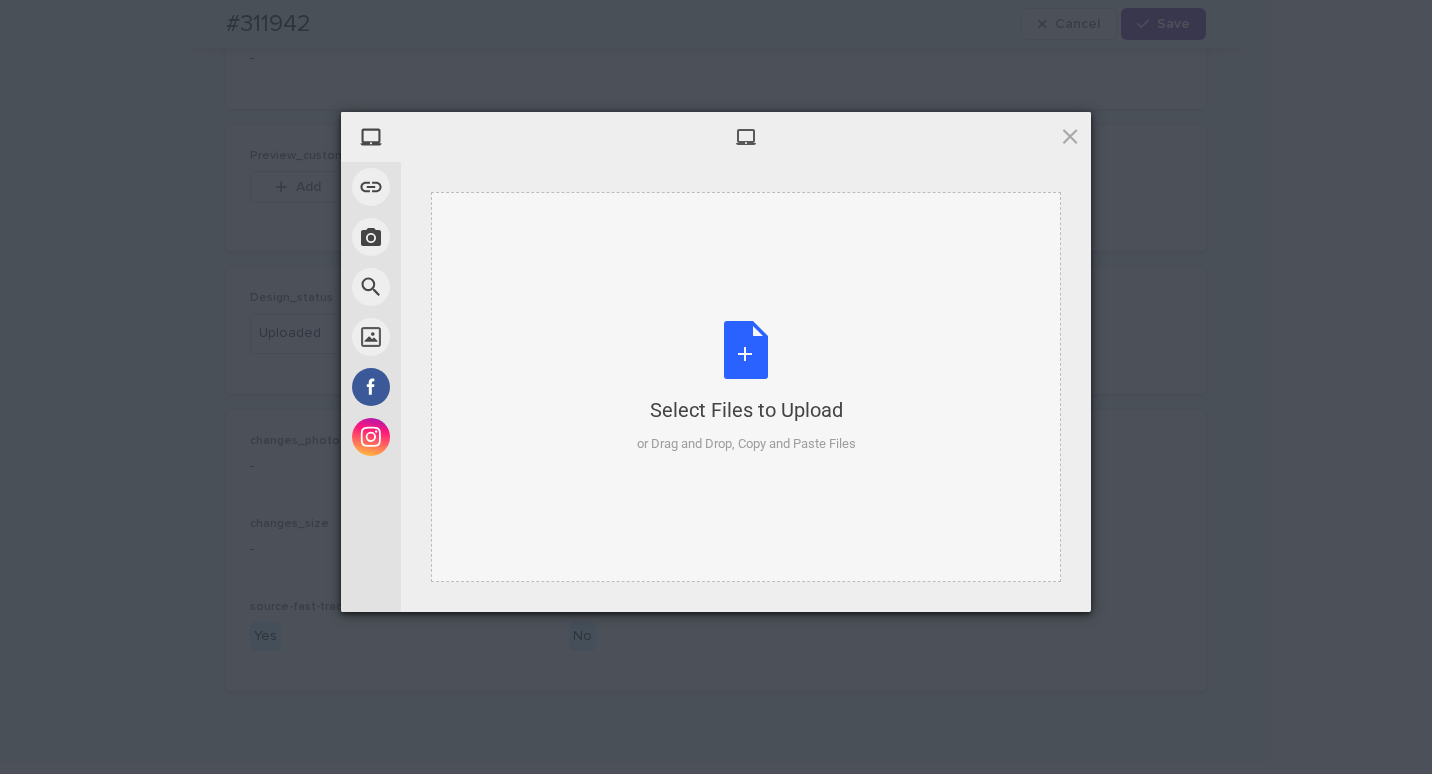 click on "Select Files to Upload
or Drag and Drop, Copy and Paste Files" at bounding box center [746, 387] 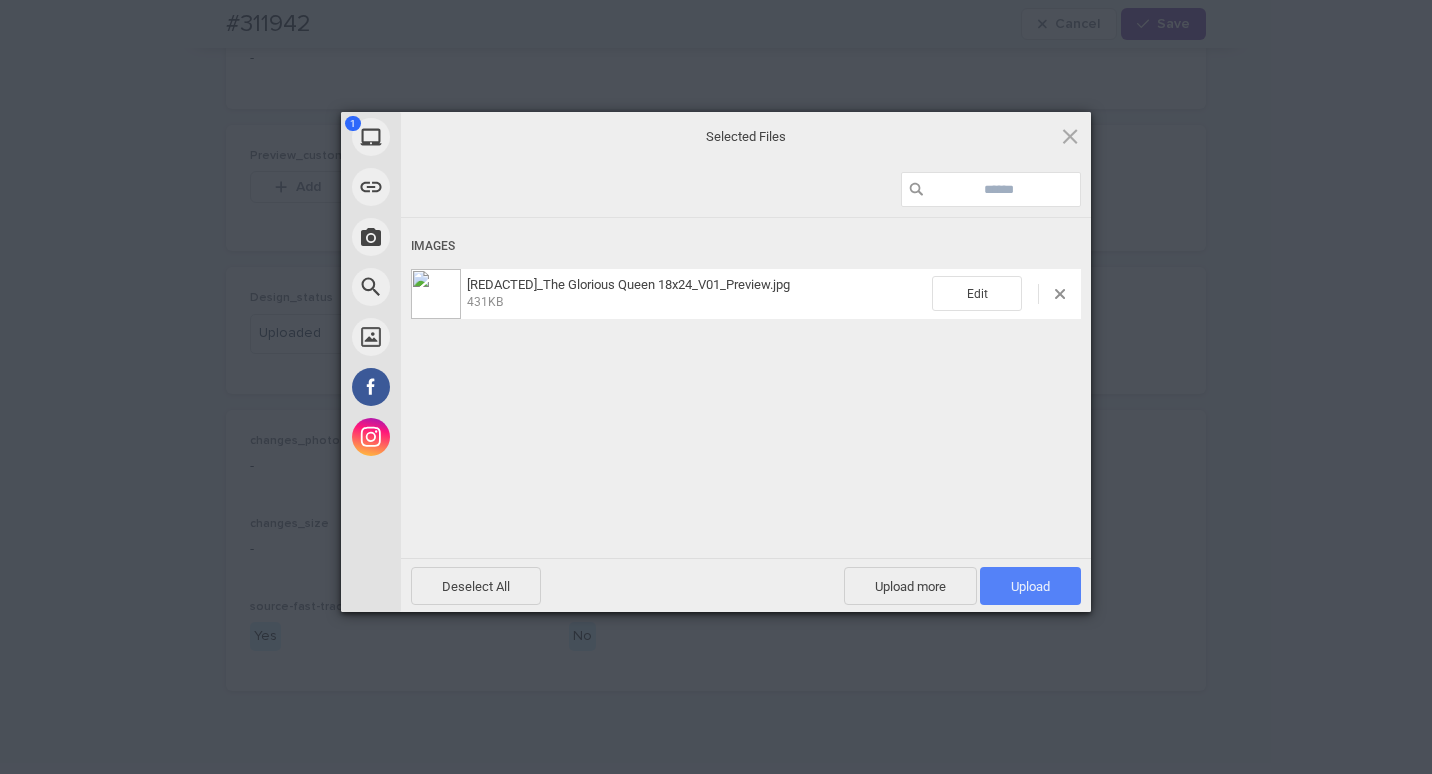 click on "Upload
1" at bounding box center (1030, 586) 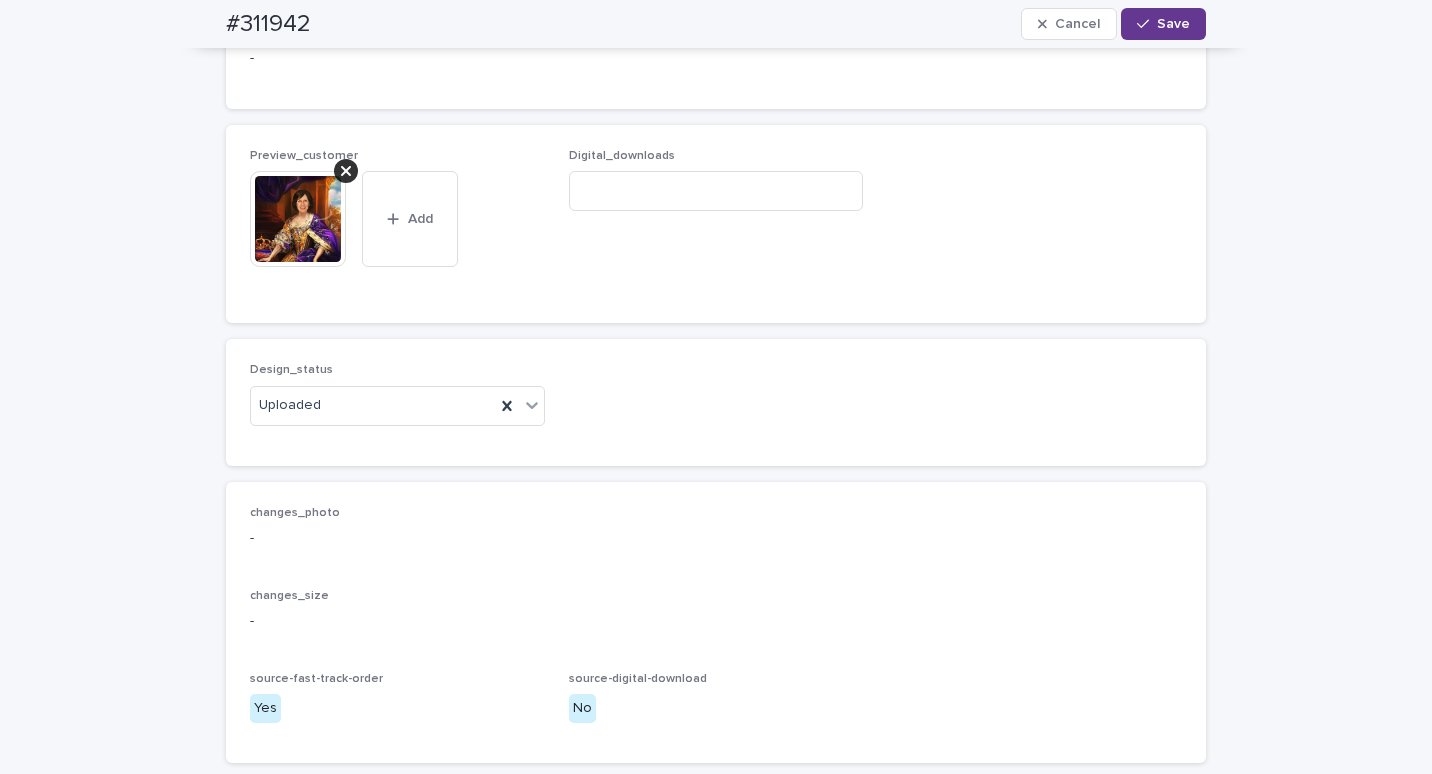 click on "Save" at bounding box center (1173, 24) 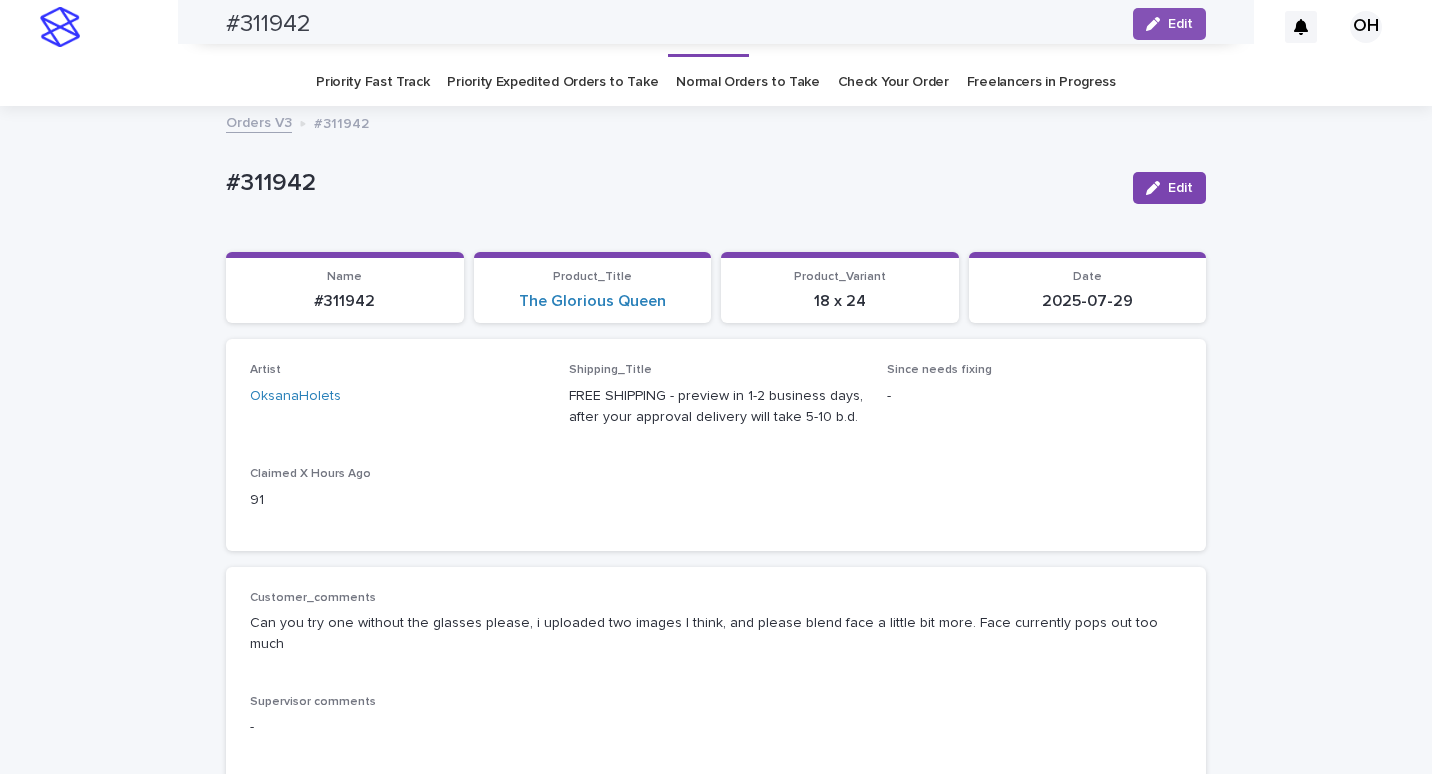 scroll, scrollTop: 0, scrollLeft: 0, axis: both 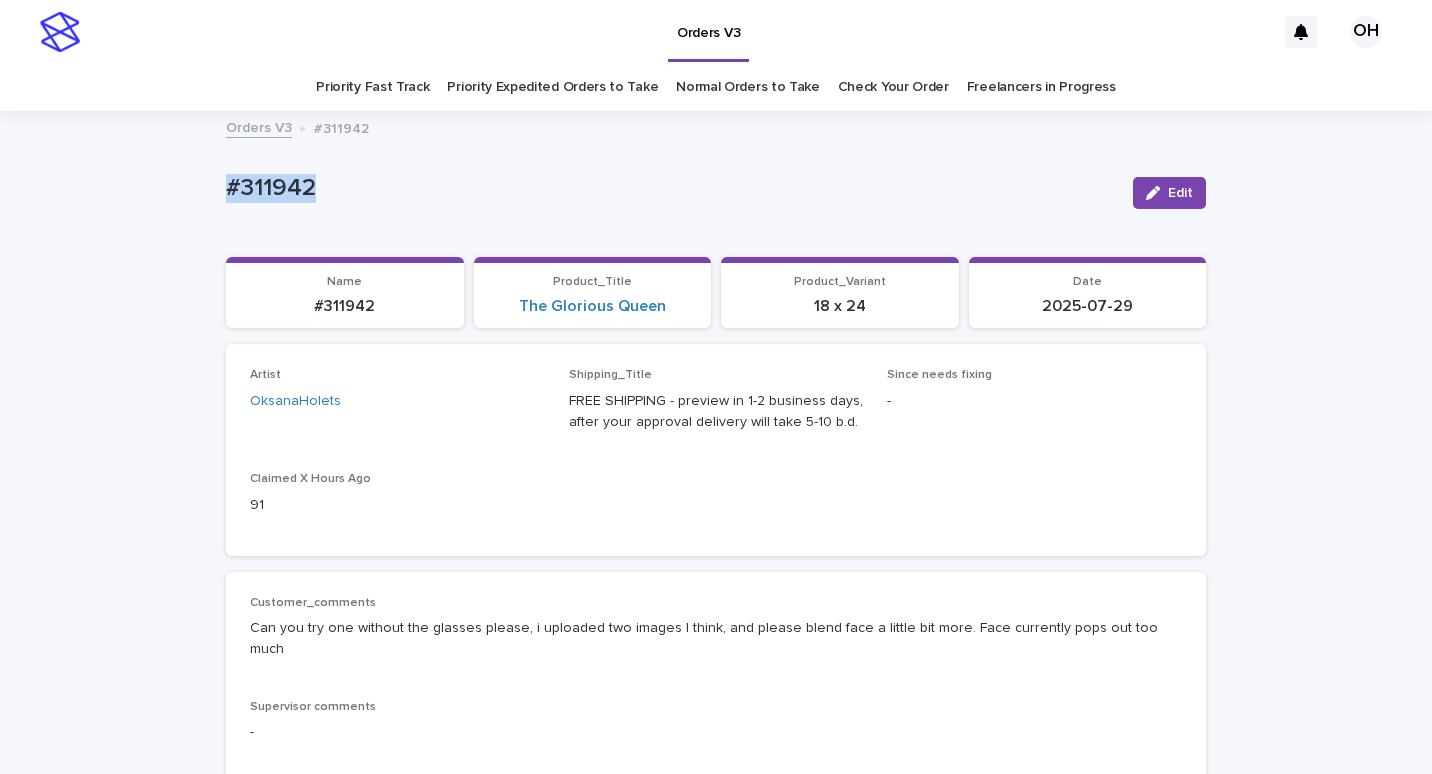 drag, startPoint x: 341, startPoint y: 191, endPoint x: 200, endPoint y: 183, distance: 141.22676 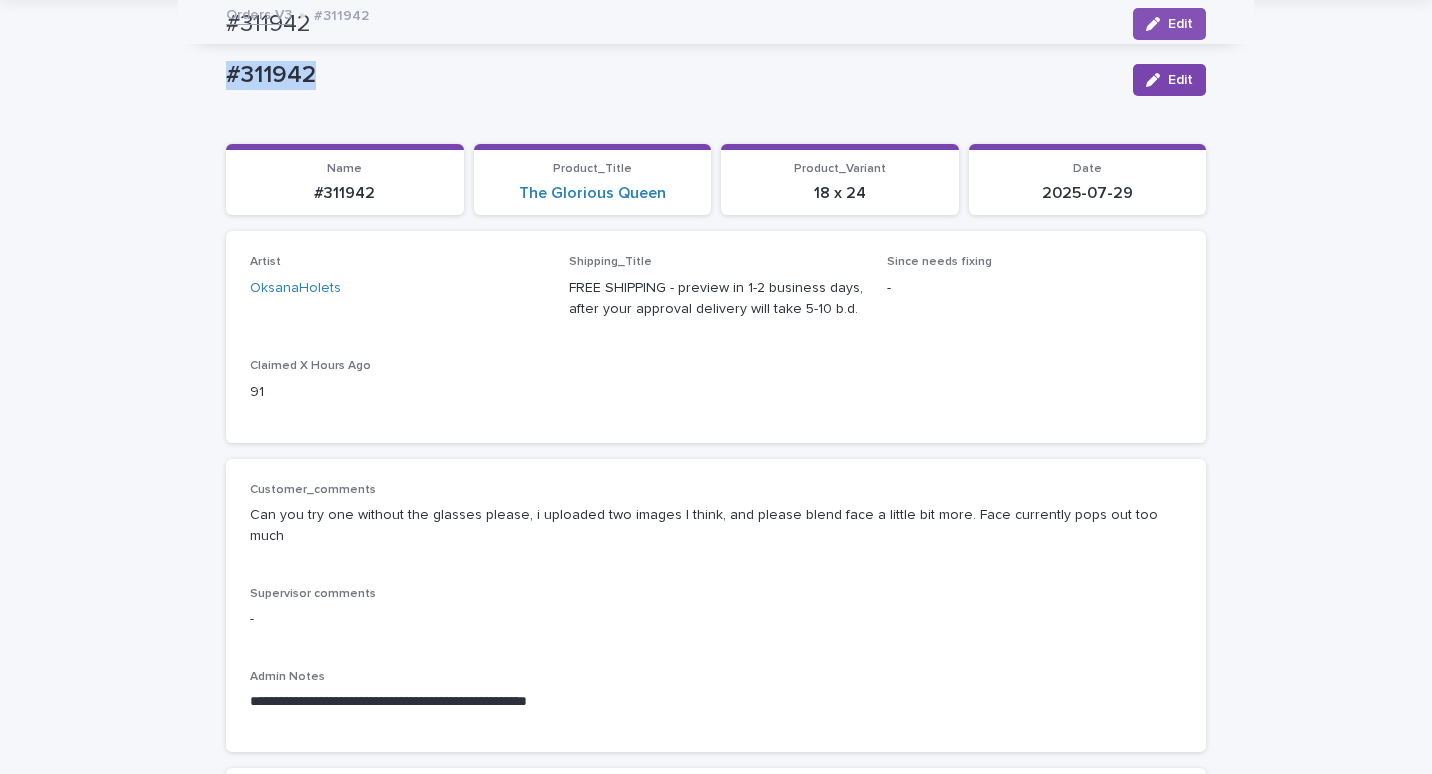 scroll, scrollTop: 96, scrollLeft: 0, axis: vertical 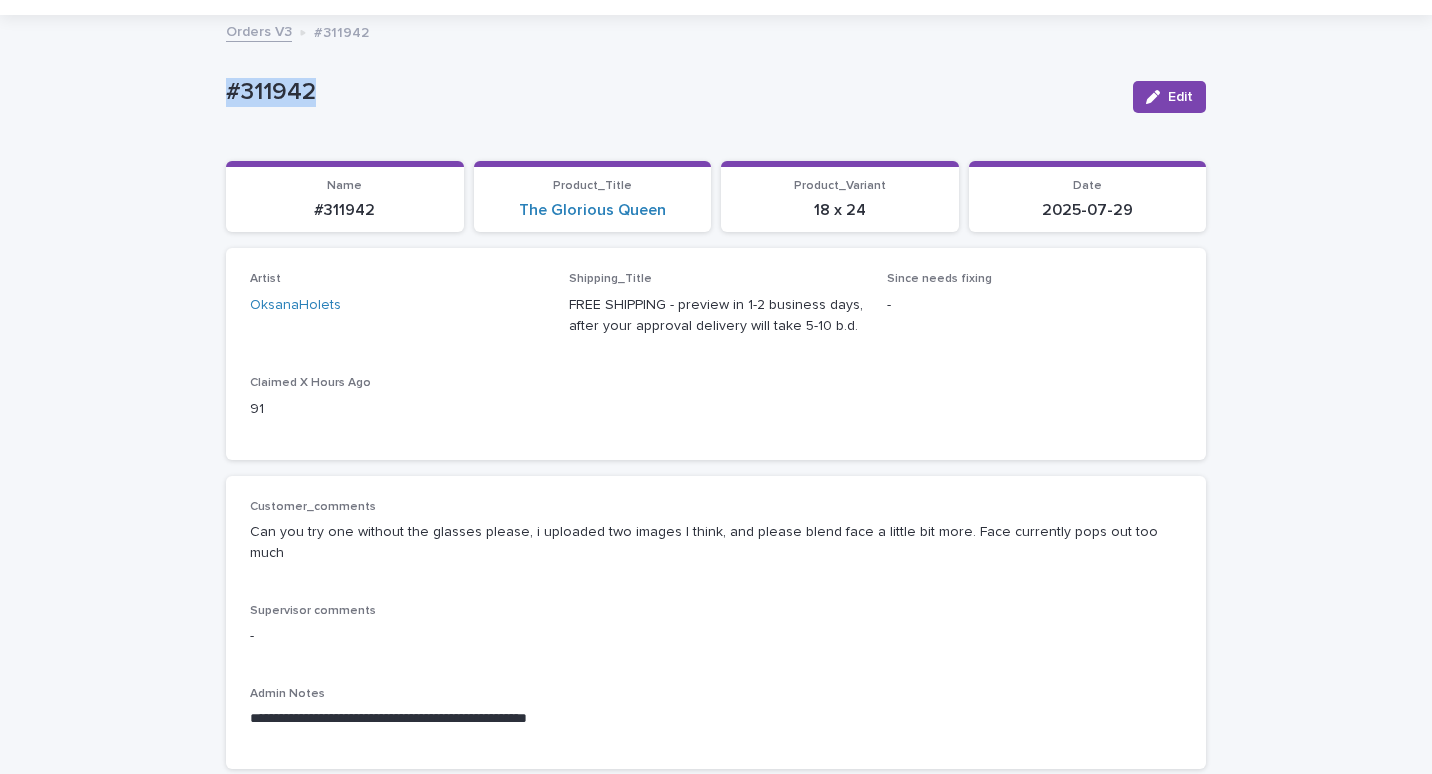 copy on "#311942" 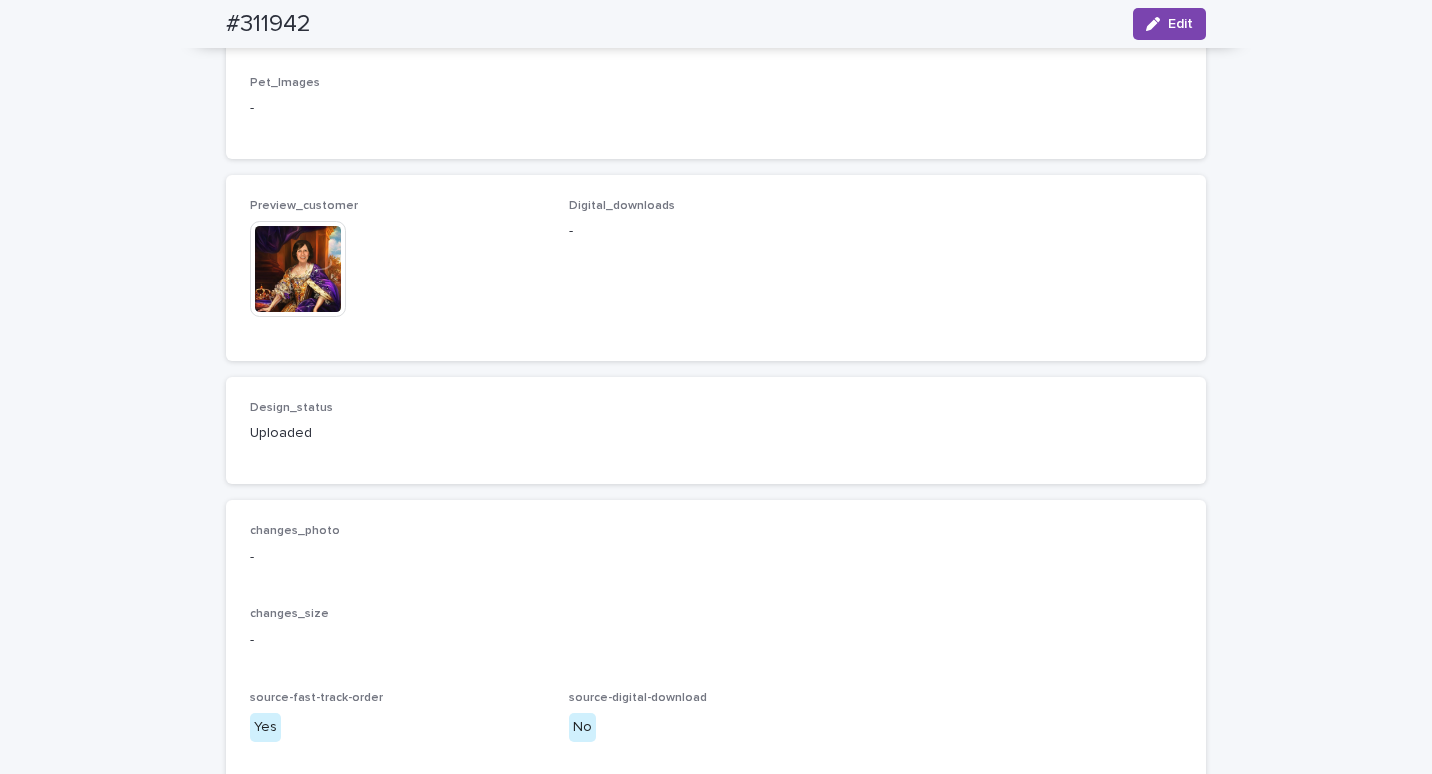 scroll, scrollTop: 1296, scrollLeft: 0, axis: vertical 